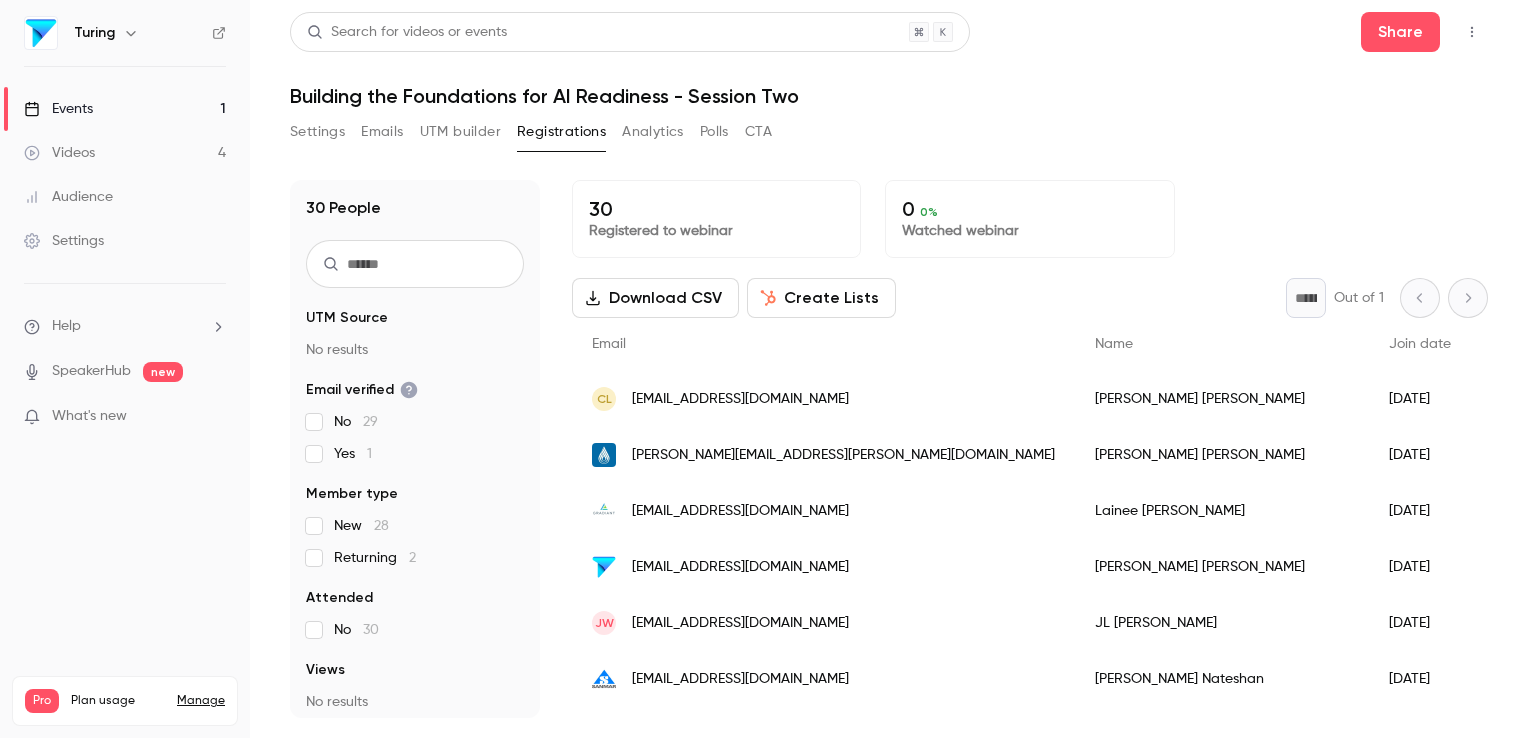 scroll, scrollTop: 0, scrollLeft: 0, axis: both 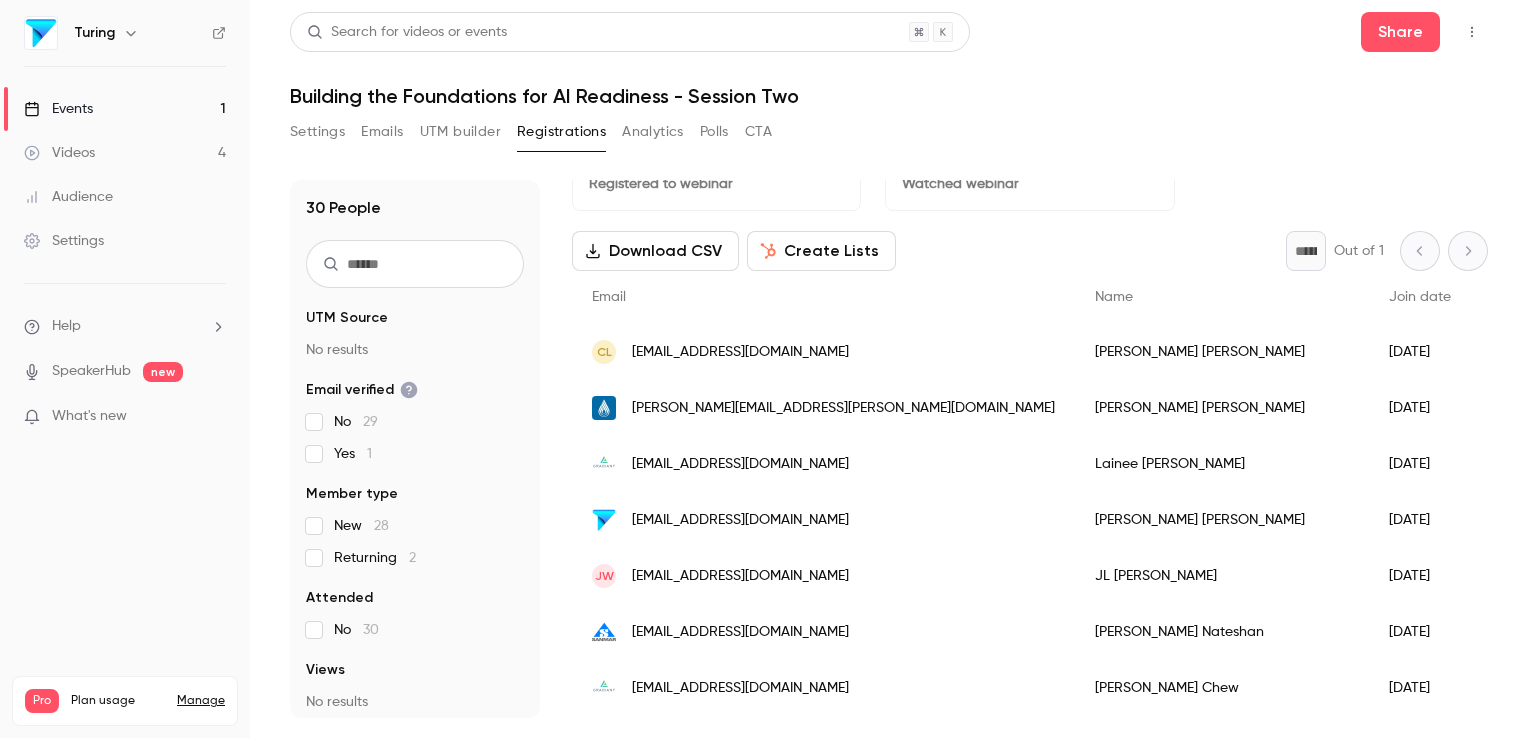 click on "Events" at bounding box center (58, 109) 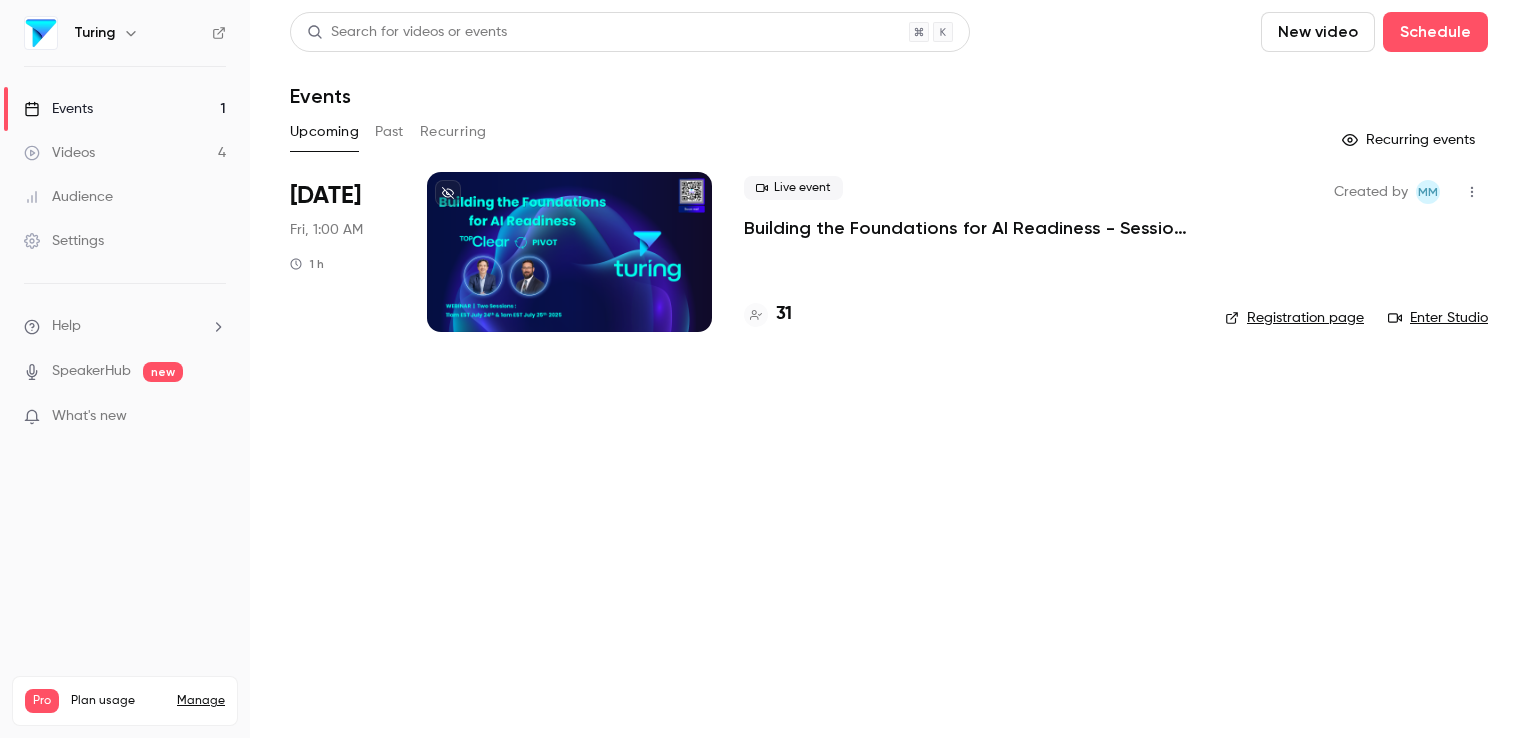 click at bounding box center (569, 252) 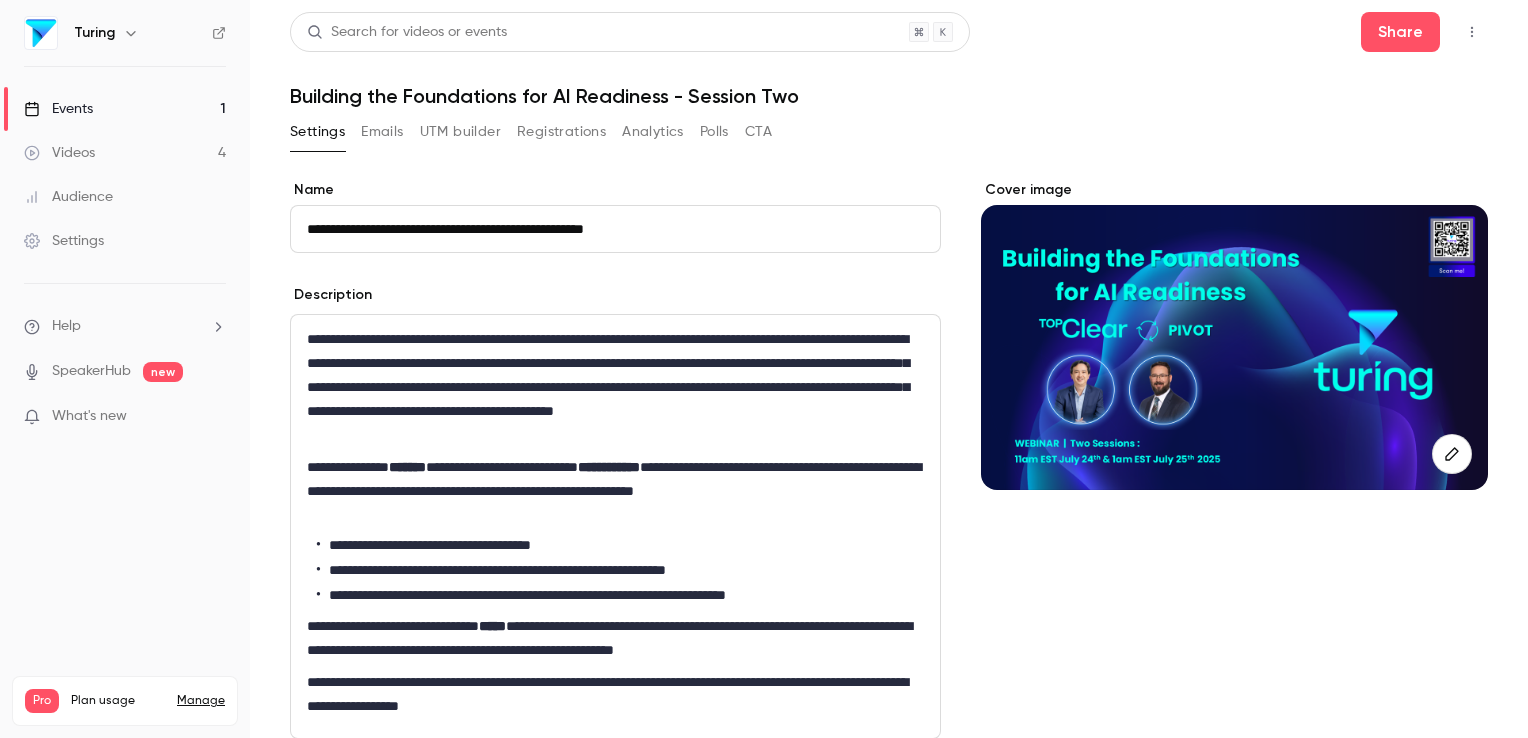 click 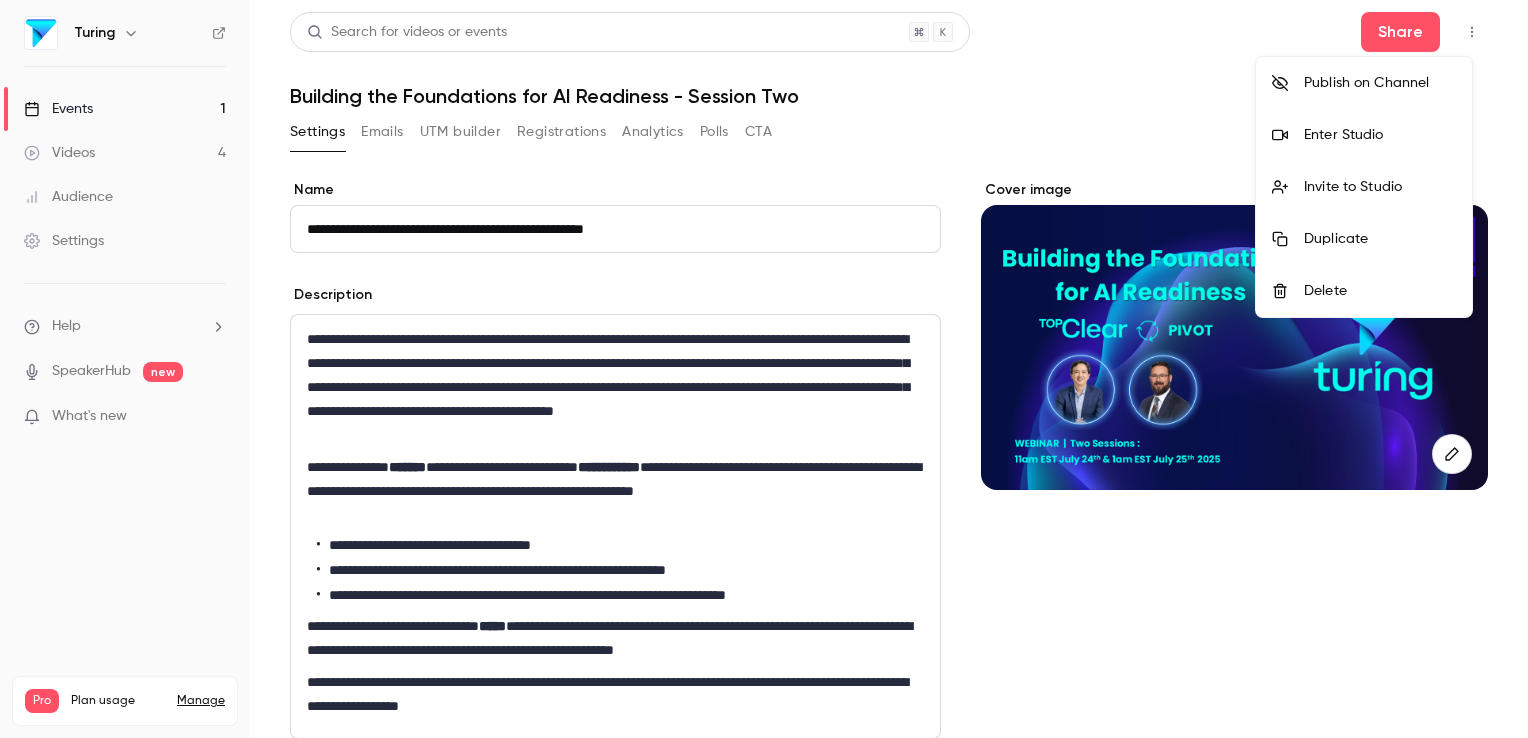 click on "Enter Studio" at bounding box center [1364, 135] 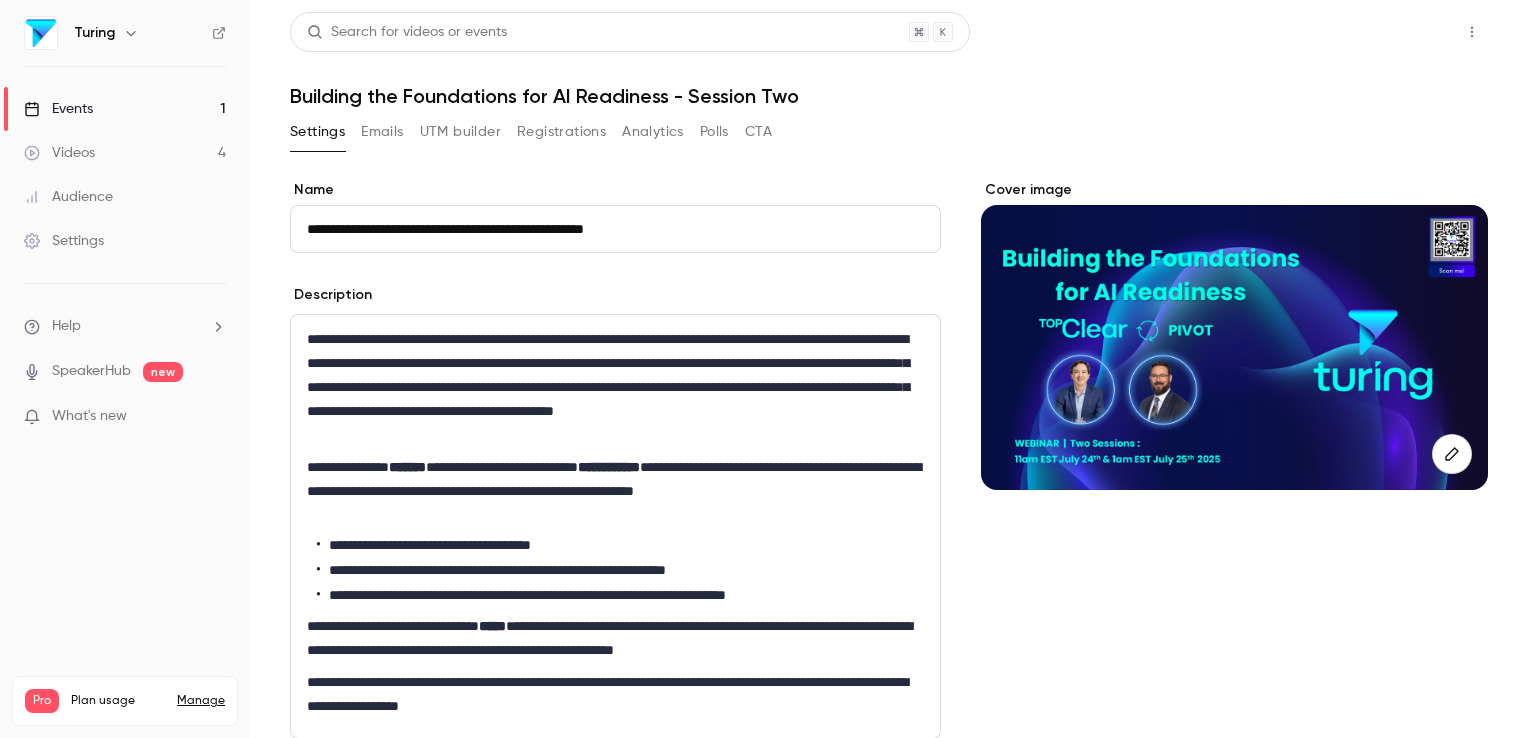 click on "Share" at bounding box center (1400, 32) 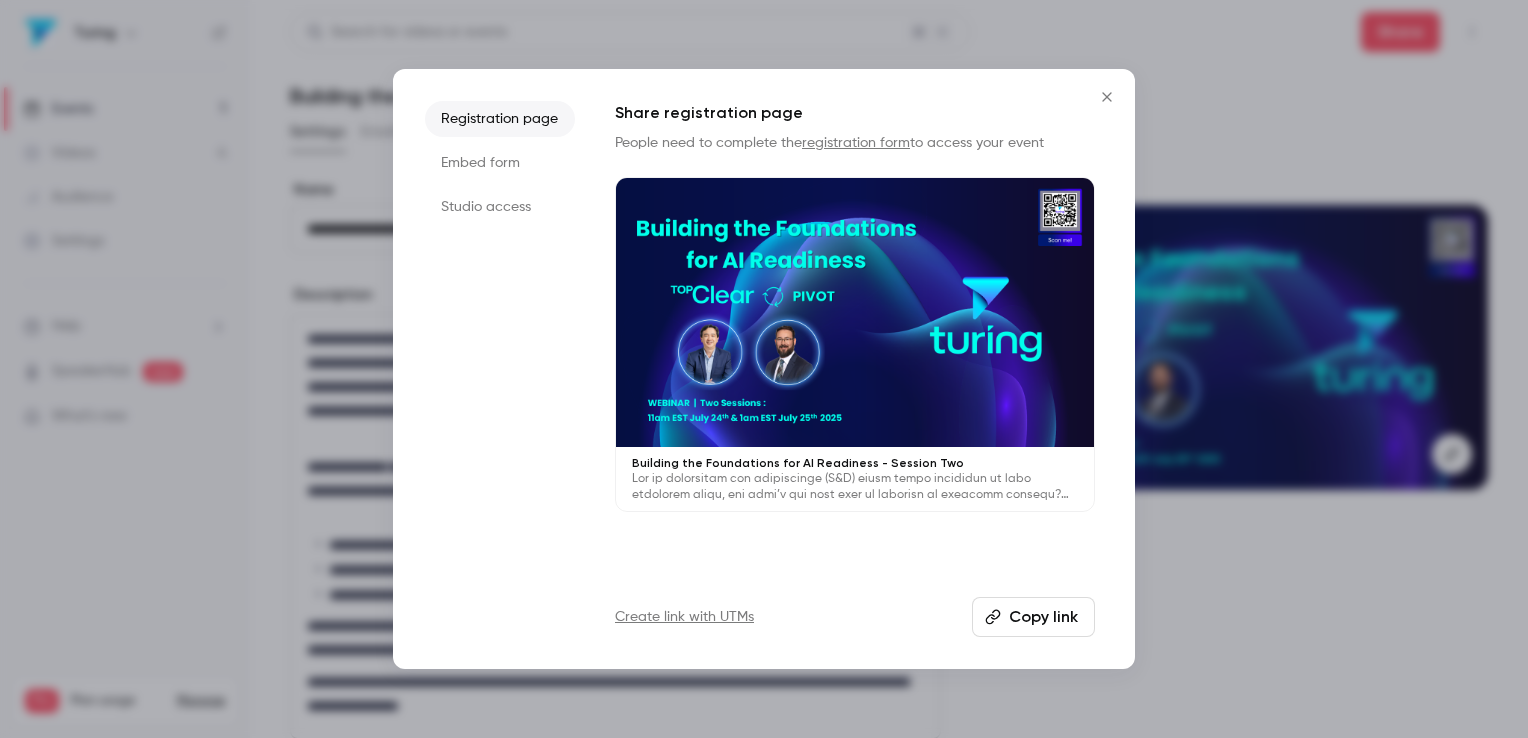 click on "Studio access" at bounding box center (500, 207) 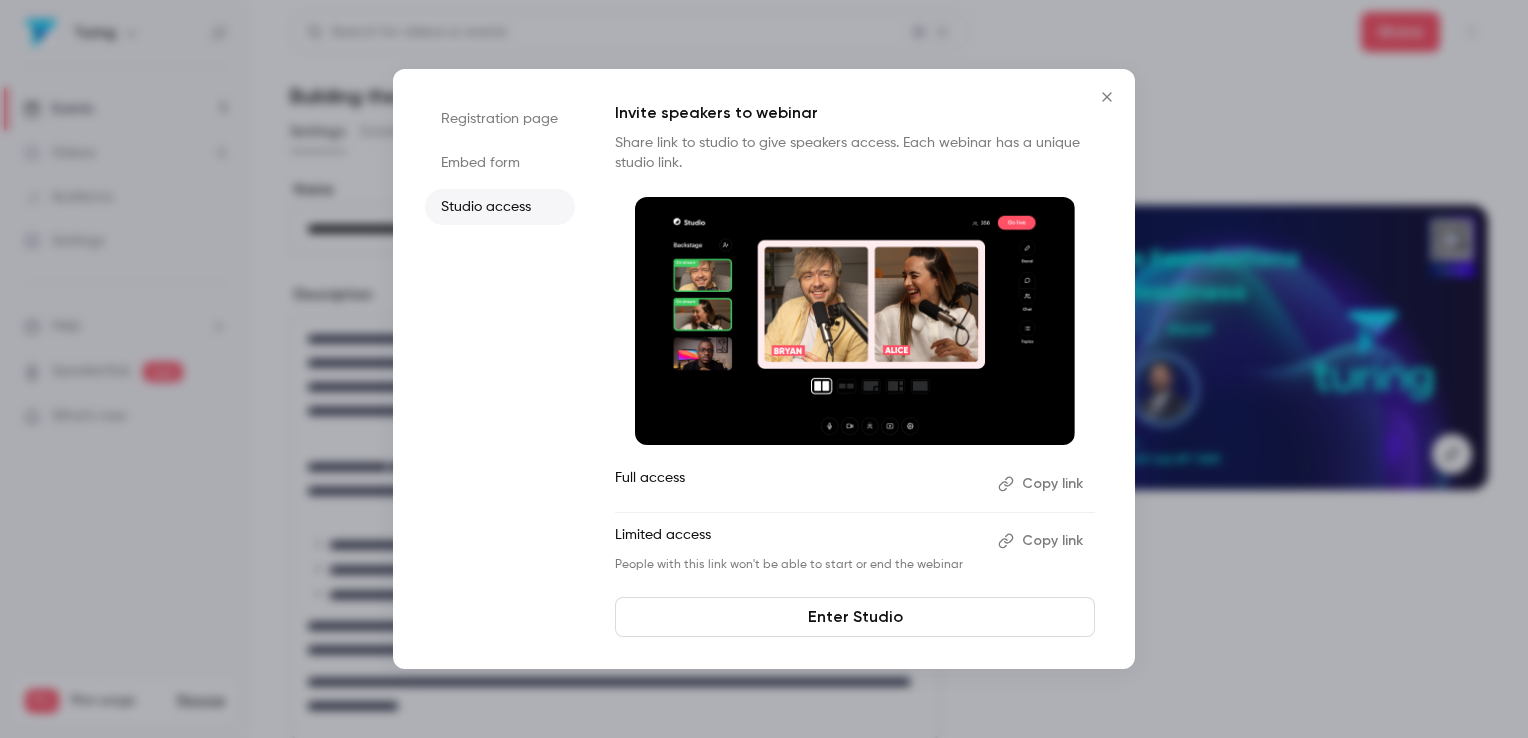 click on "Copy link" at bounding box center (1042, 484) 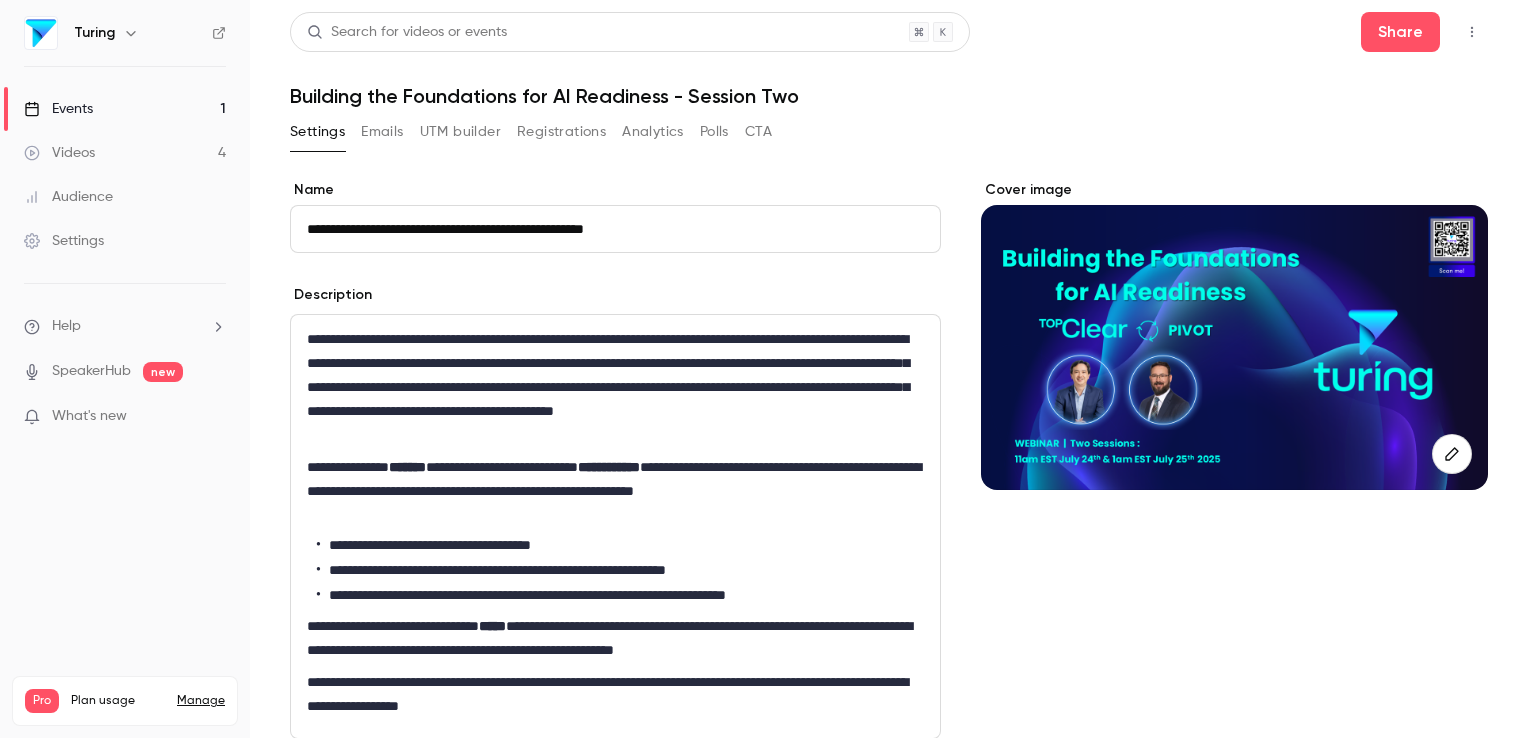 click on "Events" at bounding box center (58, 109) 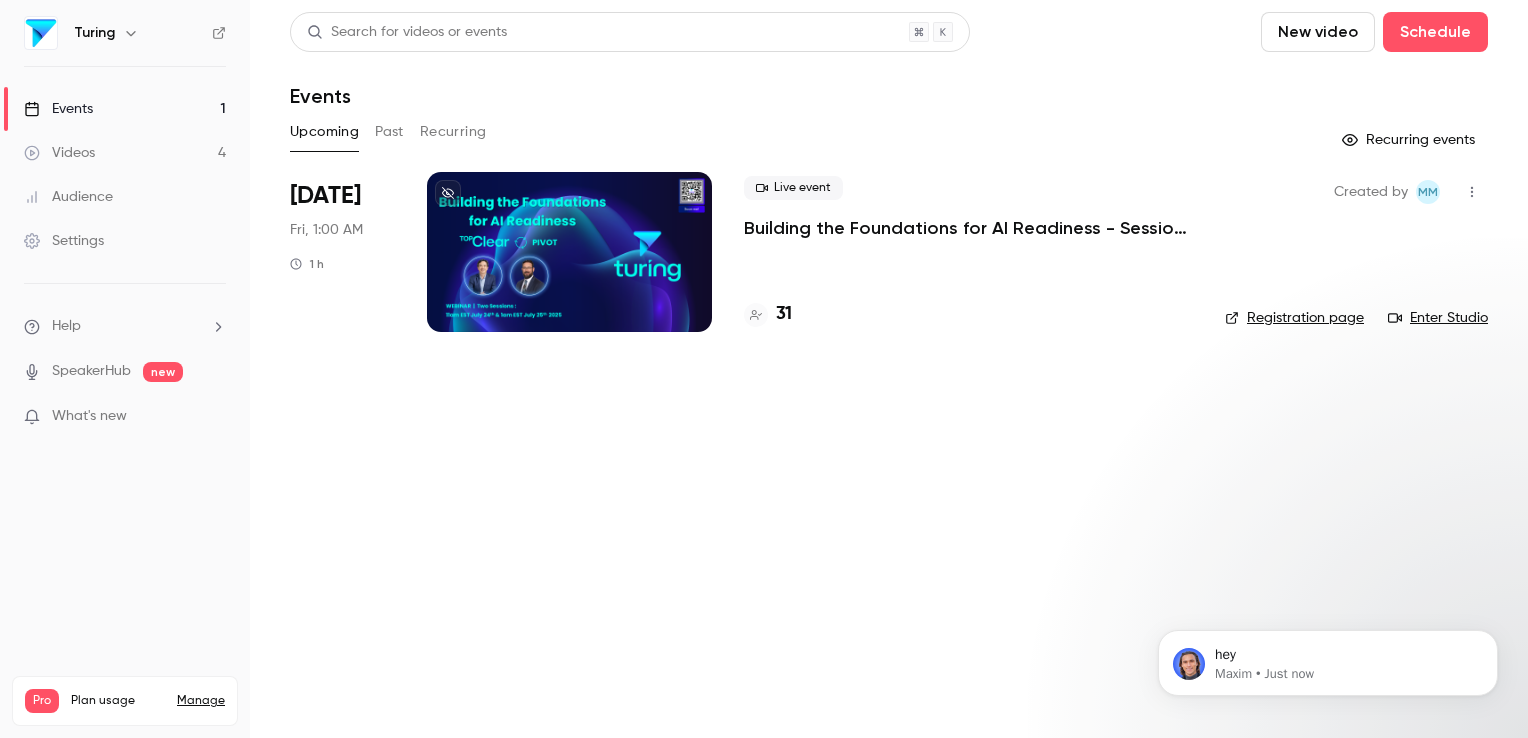 scroll, scrollTop: 0, scrollLeft: 0, axis: both 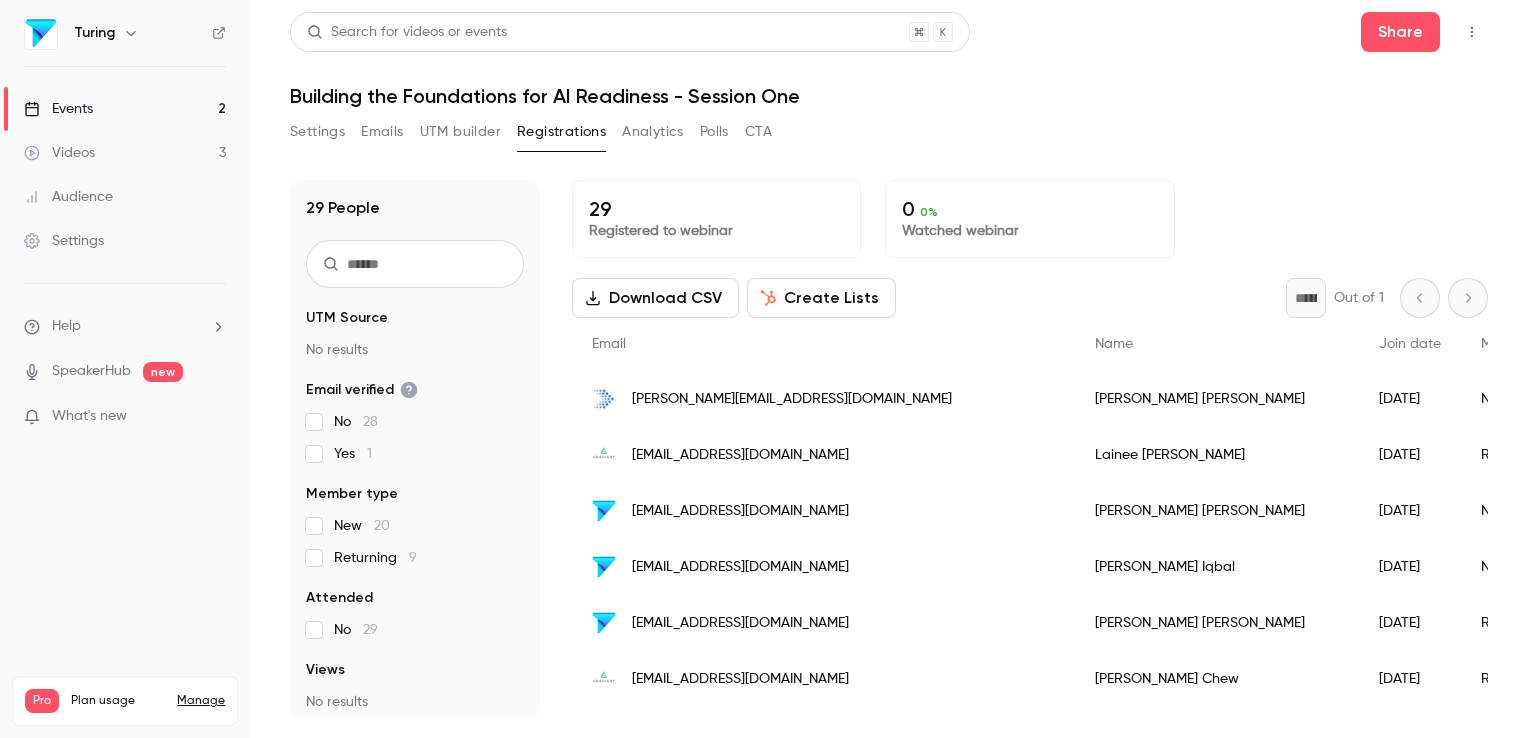 click on "Events" at bounding box center [58, 109] 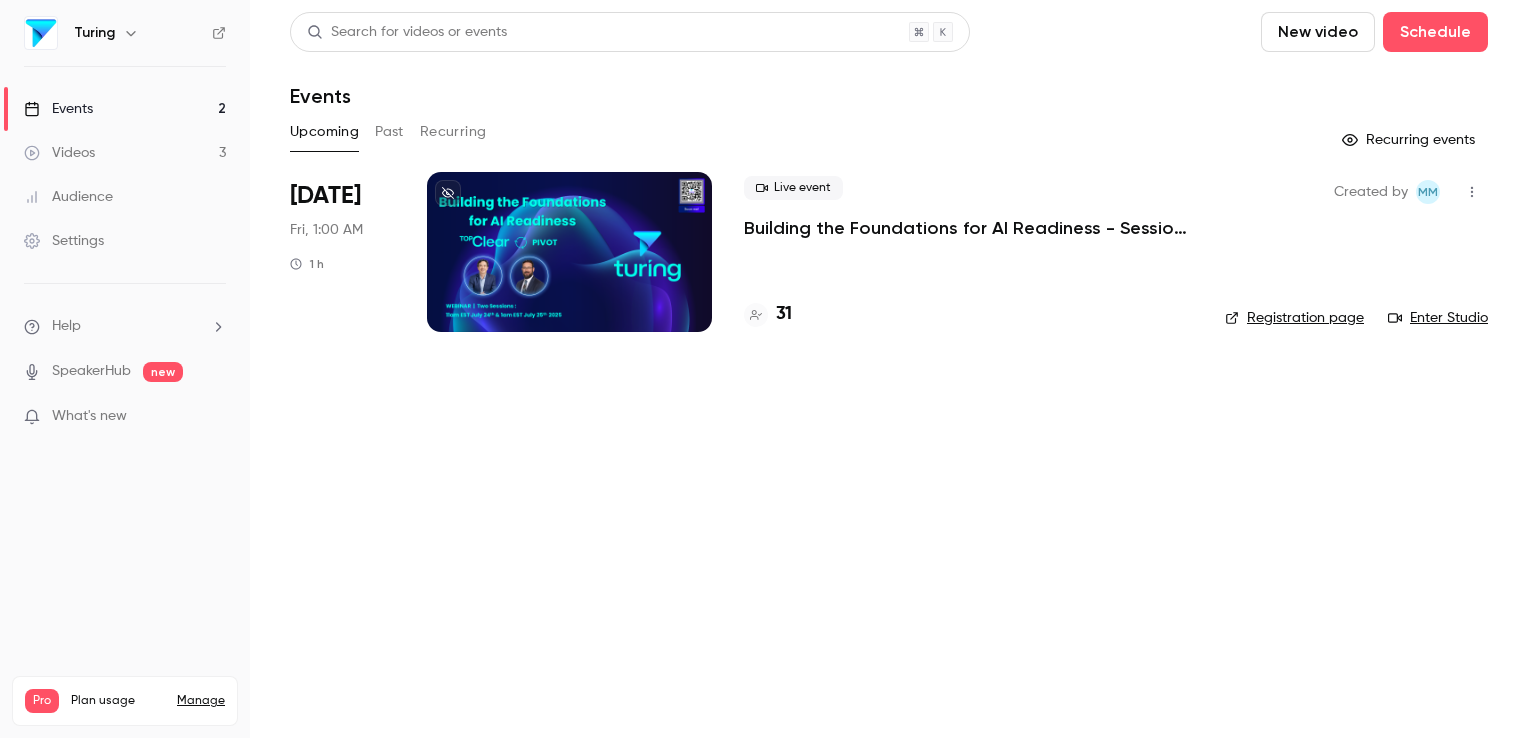 click at bounding box center [569, 252] 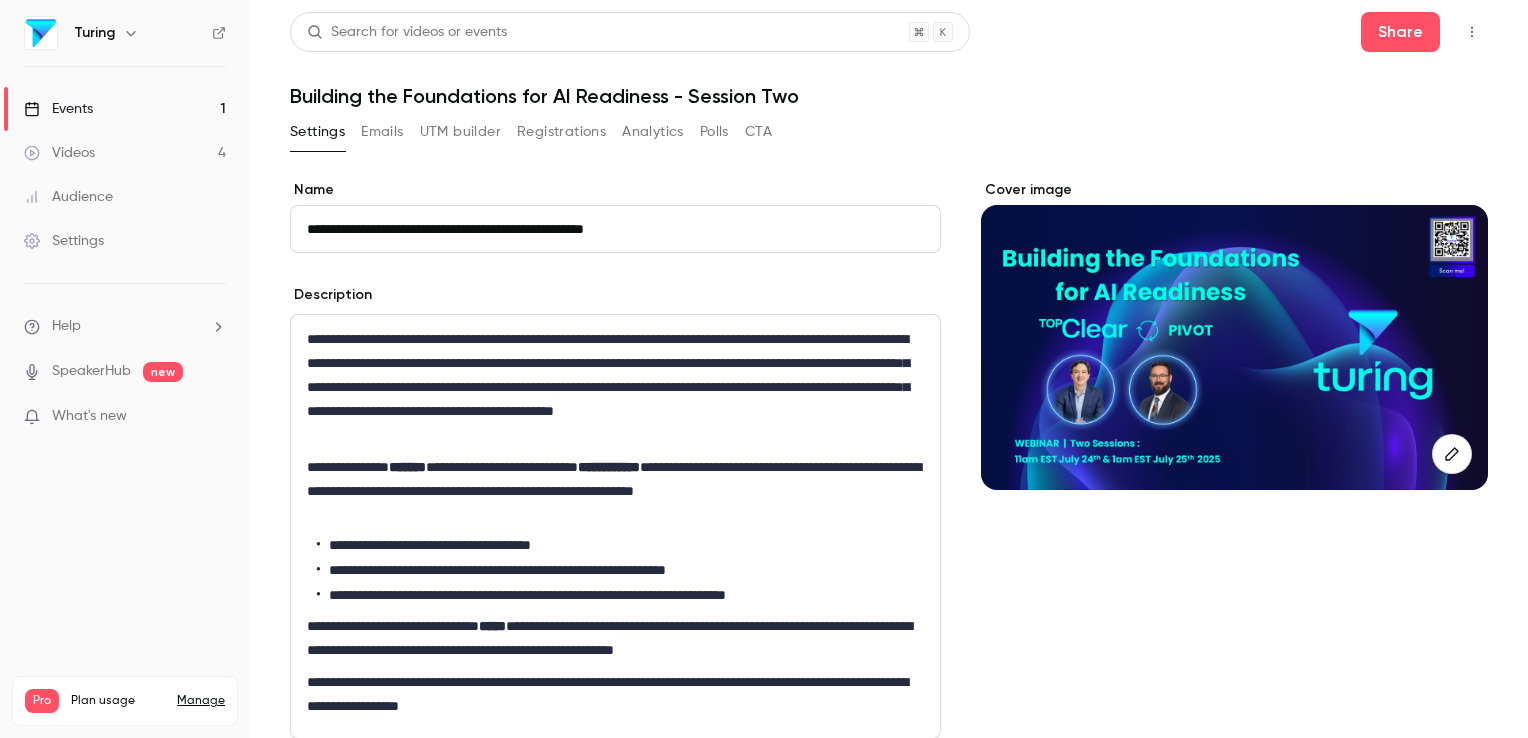 click on "Settings" at bounding box center [64, 241] 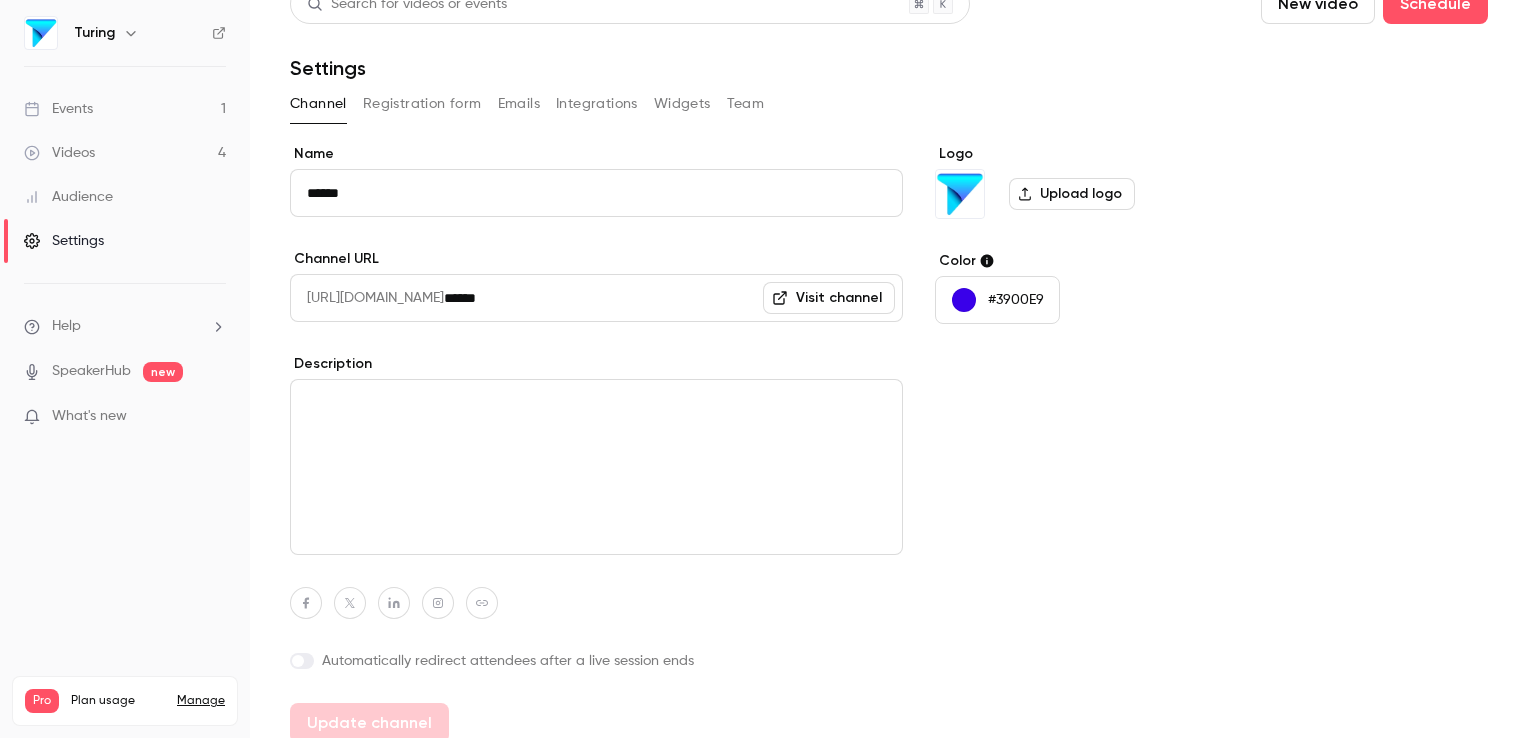 scroll, scrollTop: 27, scrollLeft: 0, axis: vertical 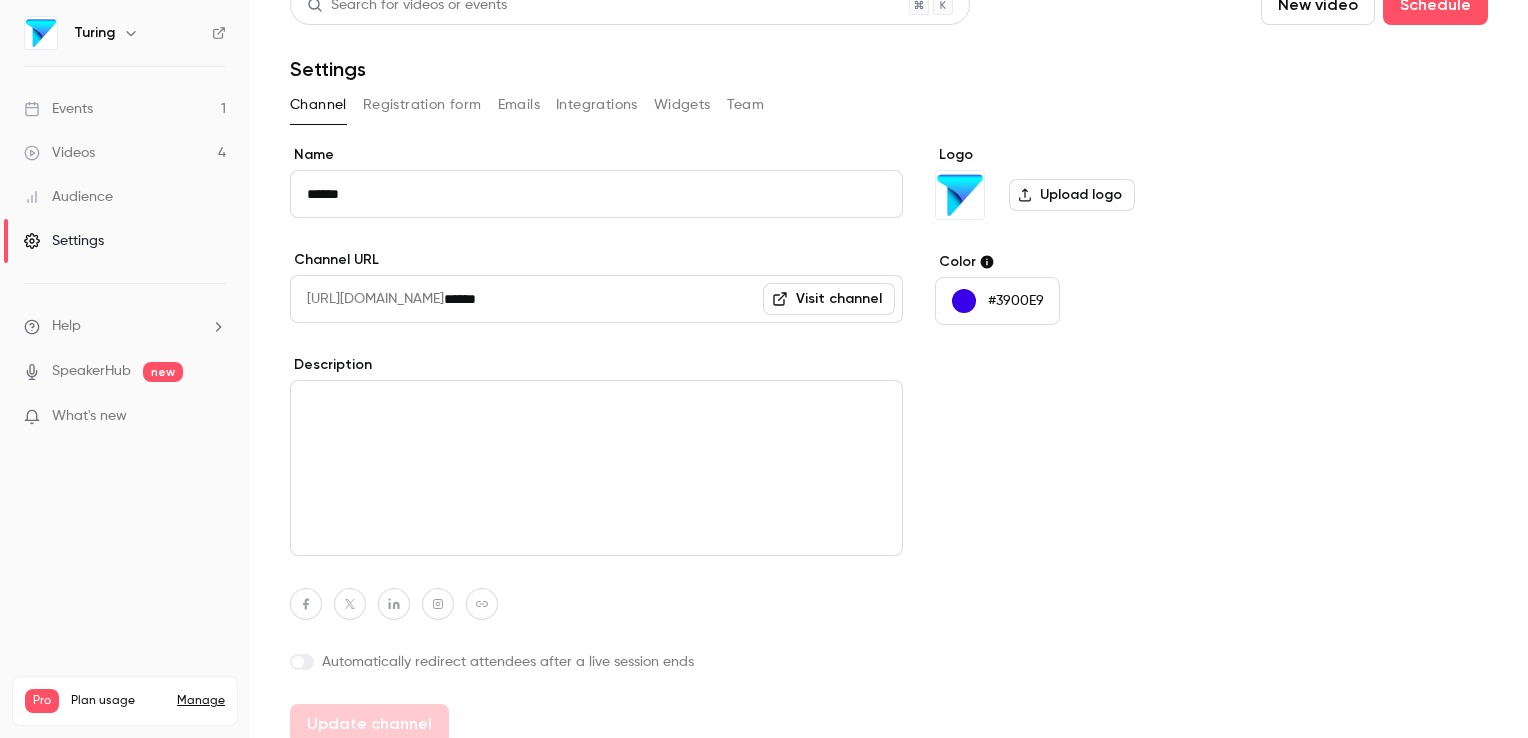 click on "Audience" at bounding box center (68, 197) 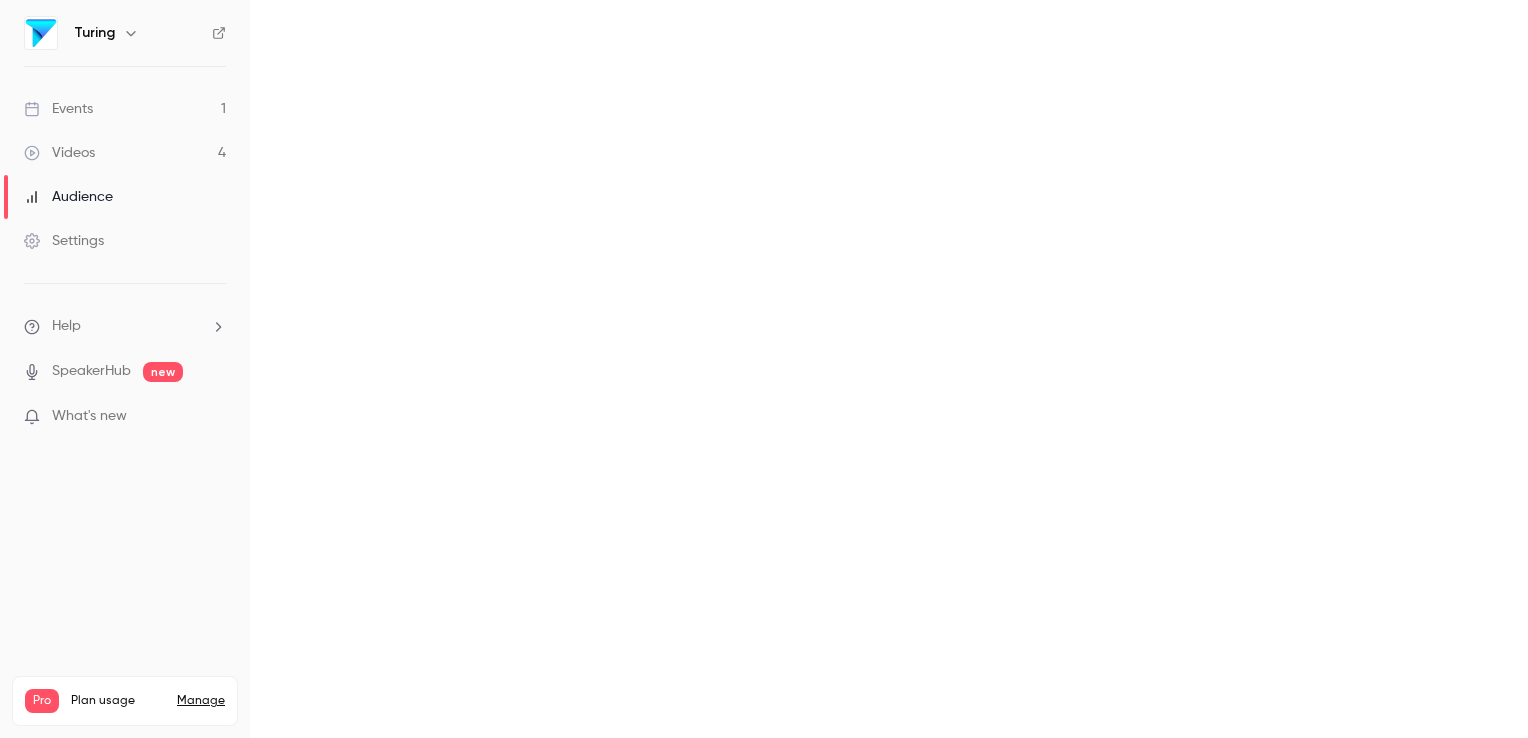 scroll, scrollTop: 0, scrollLeft: 0, axis: both 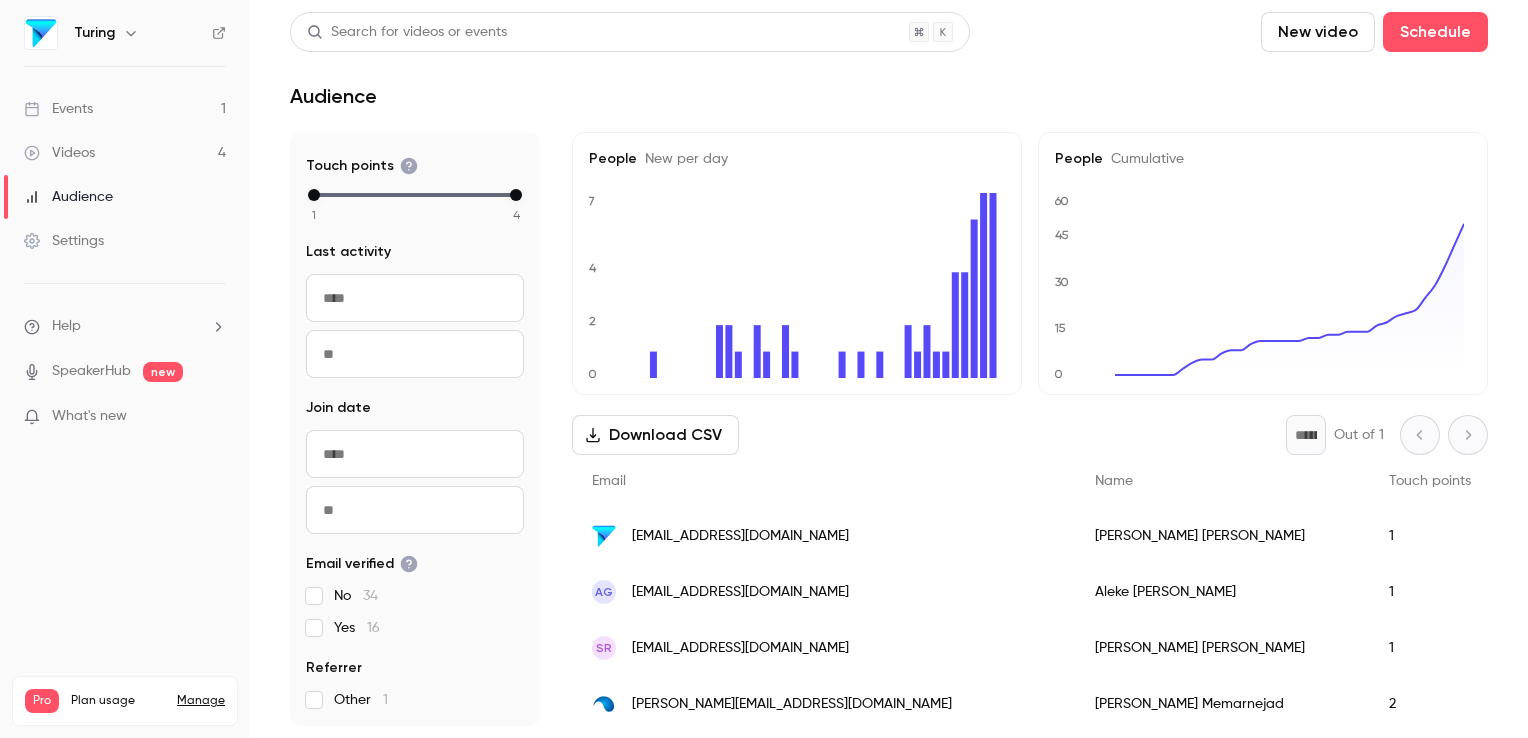 click on "Events" at bounding box center [58, 109] 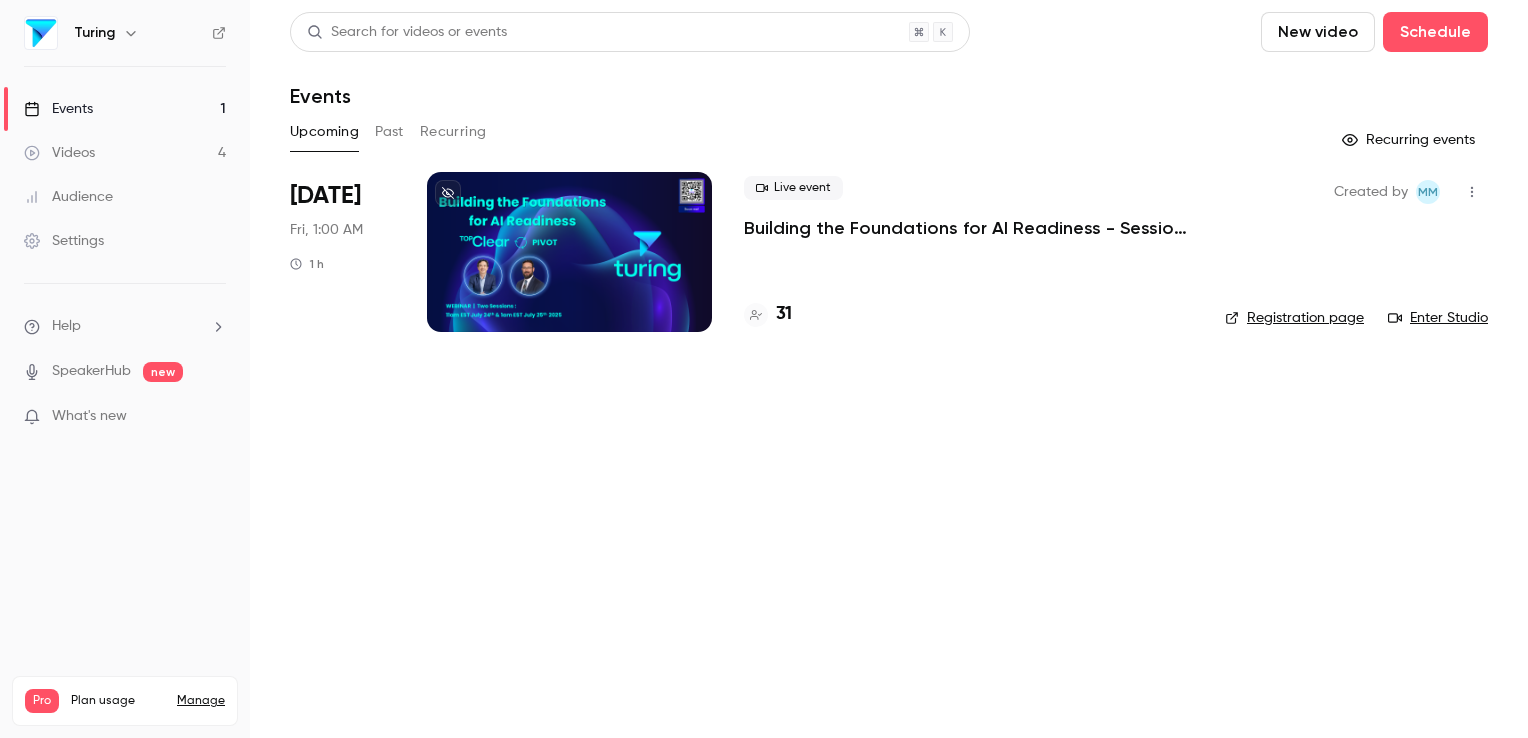 click at bounding box center (569, 252) 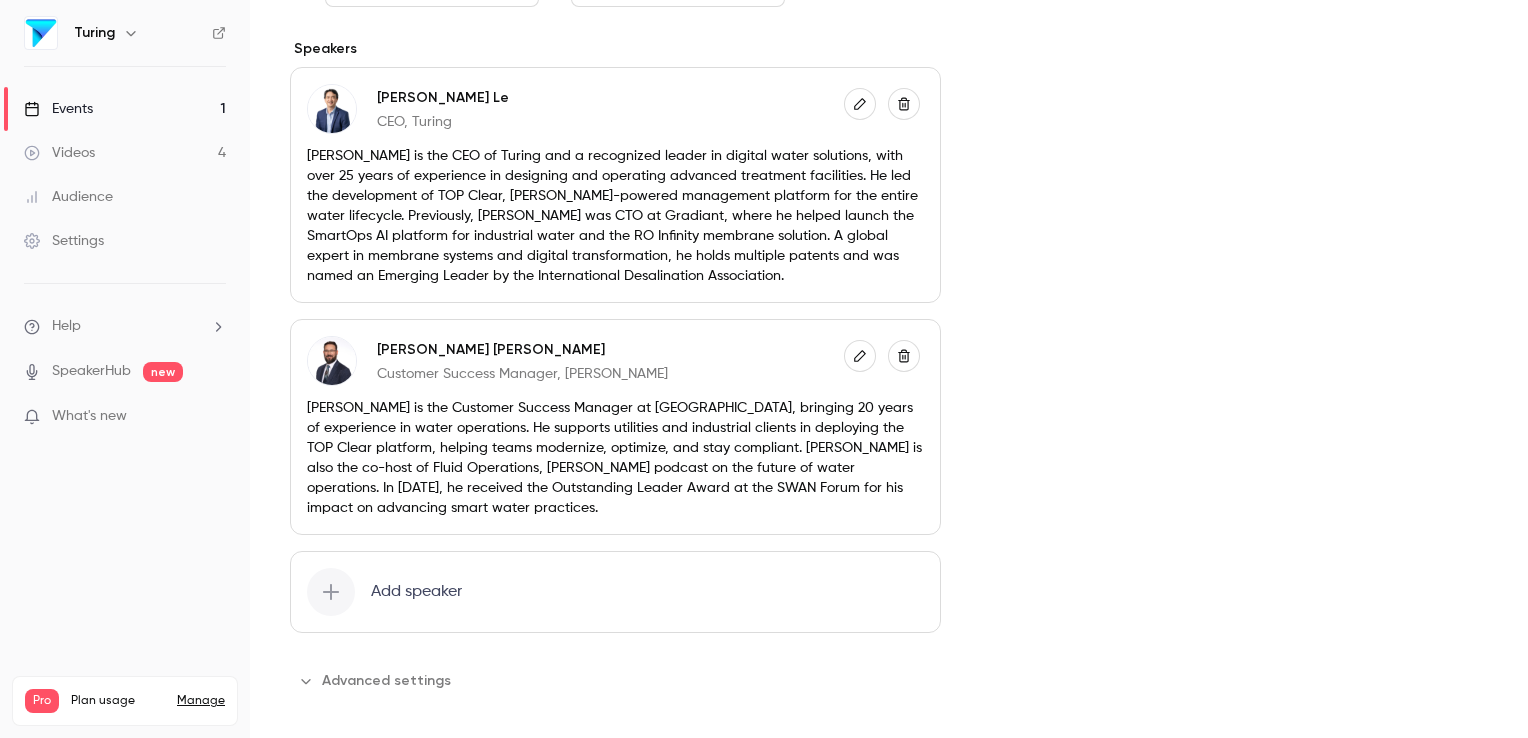 scroll, scrollTop: 1116, scrollLeft: 0, axis: vertical 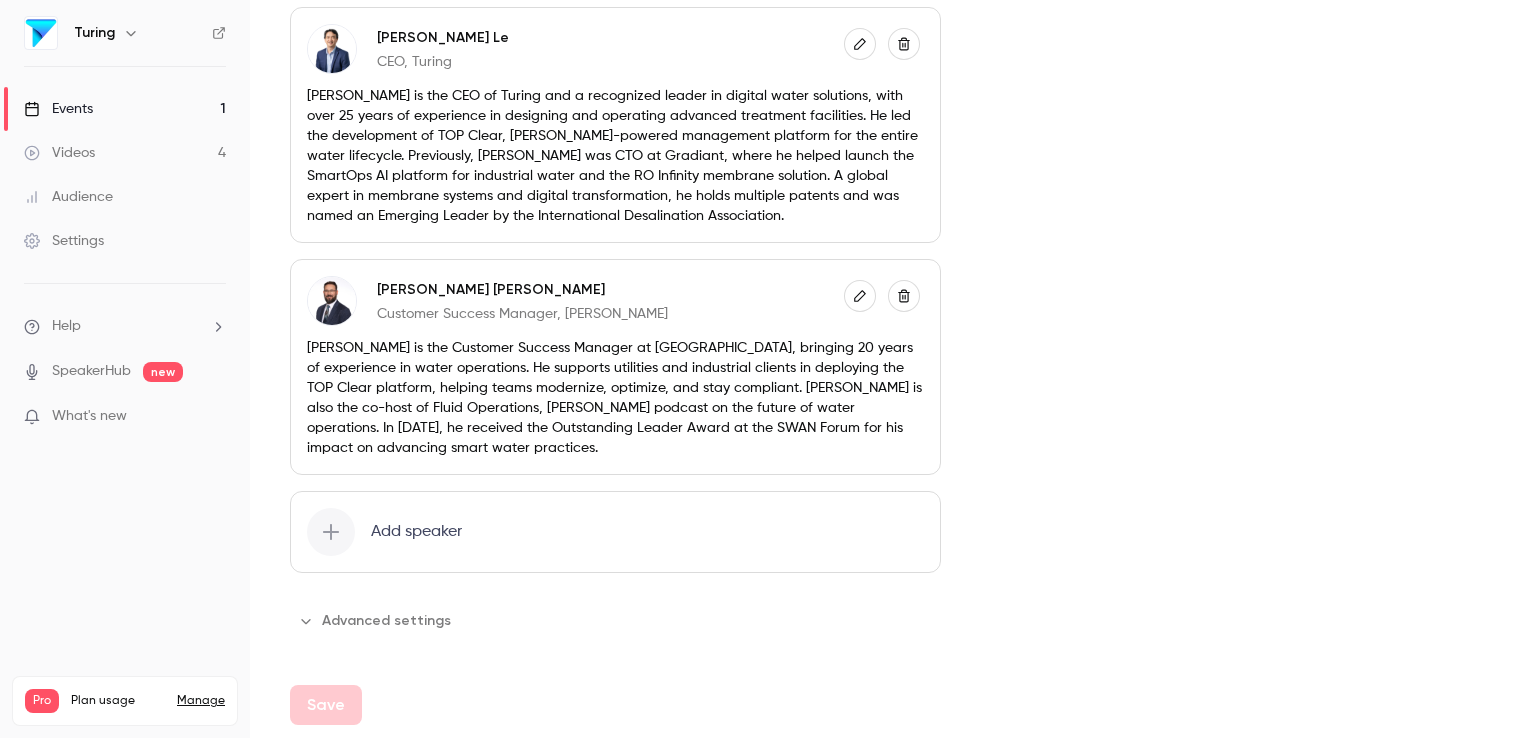 click on "Advanced settings" at bounding box center (376, 621) 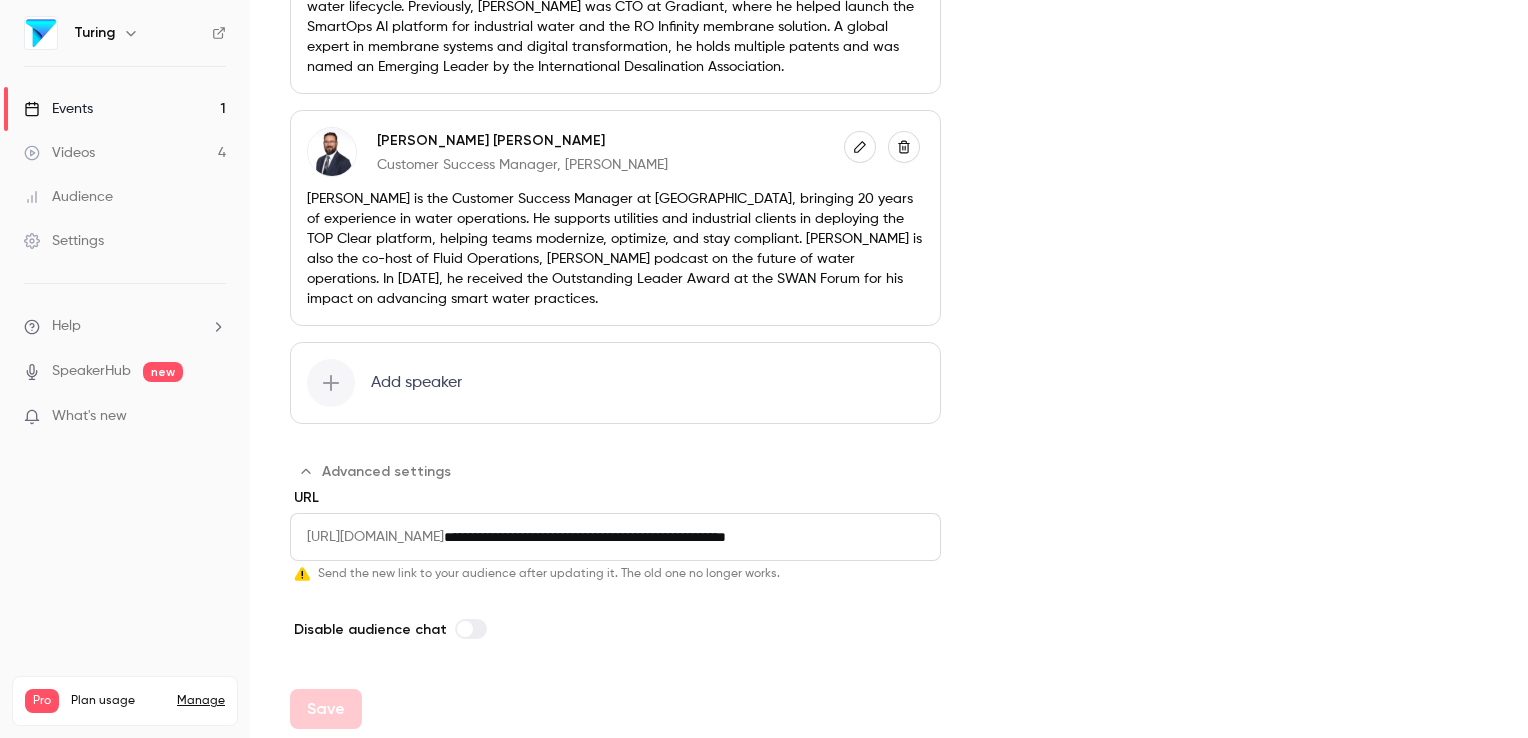 scroll, scrollTop: 1268, scrollLeft: 0, axis: vertical 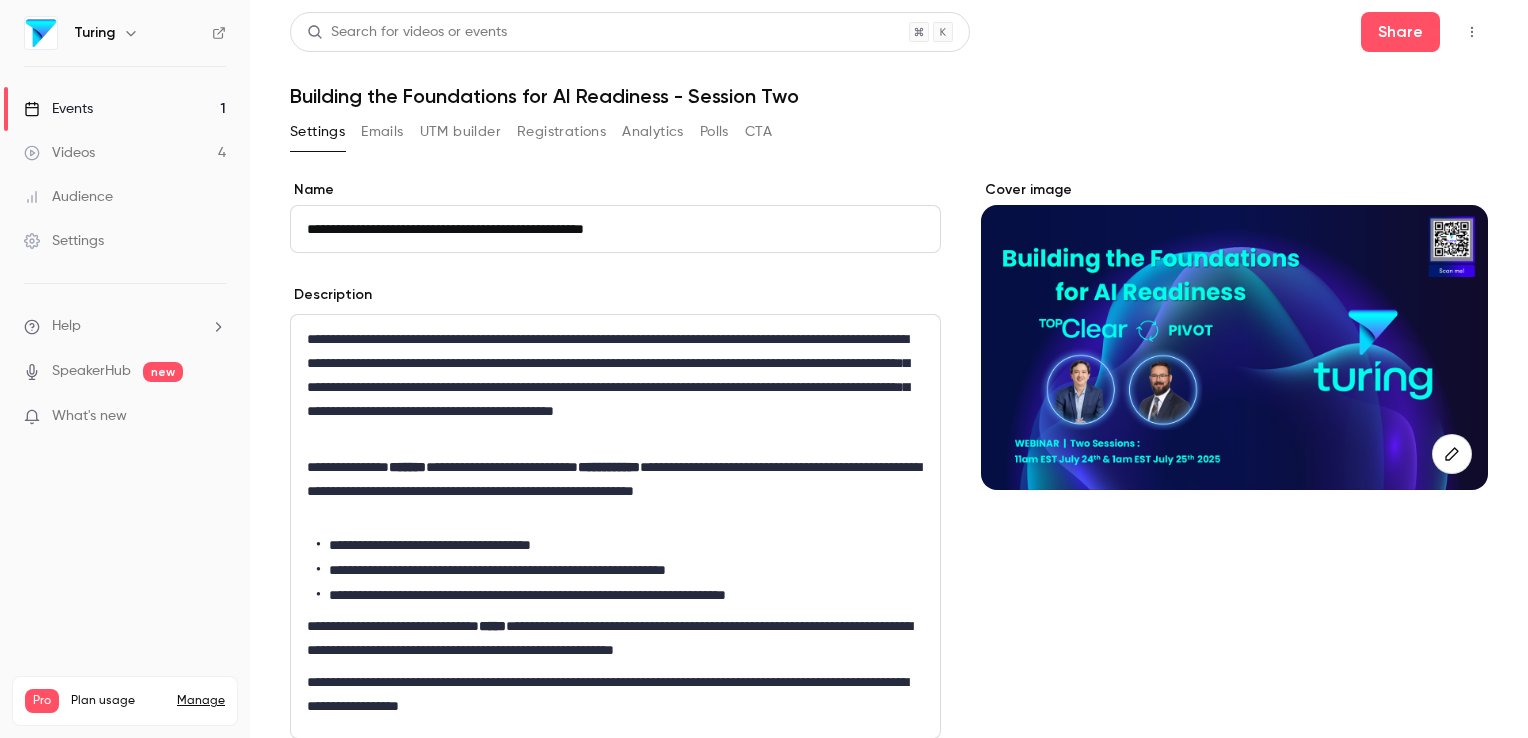 click 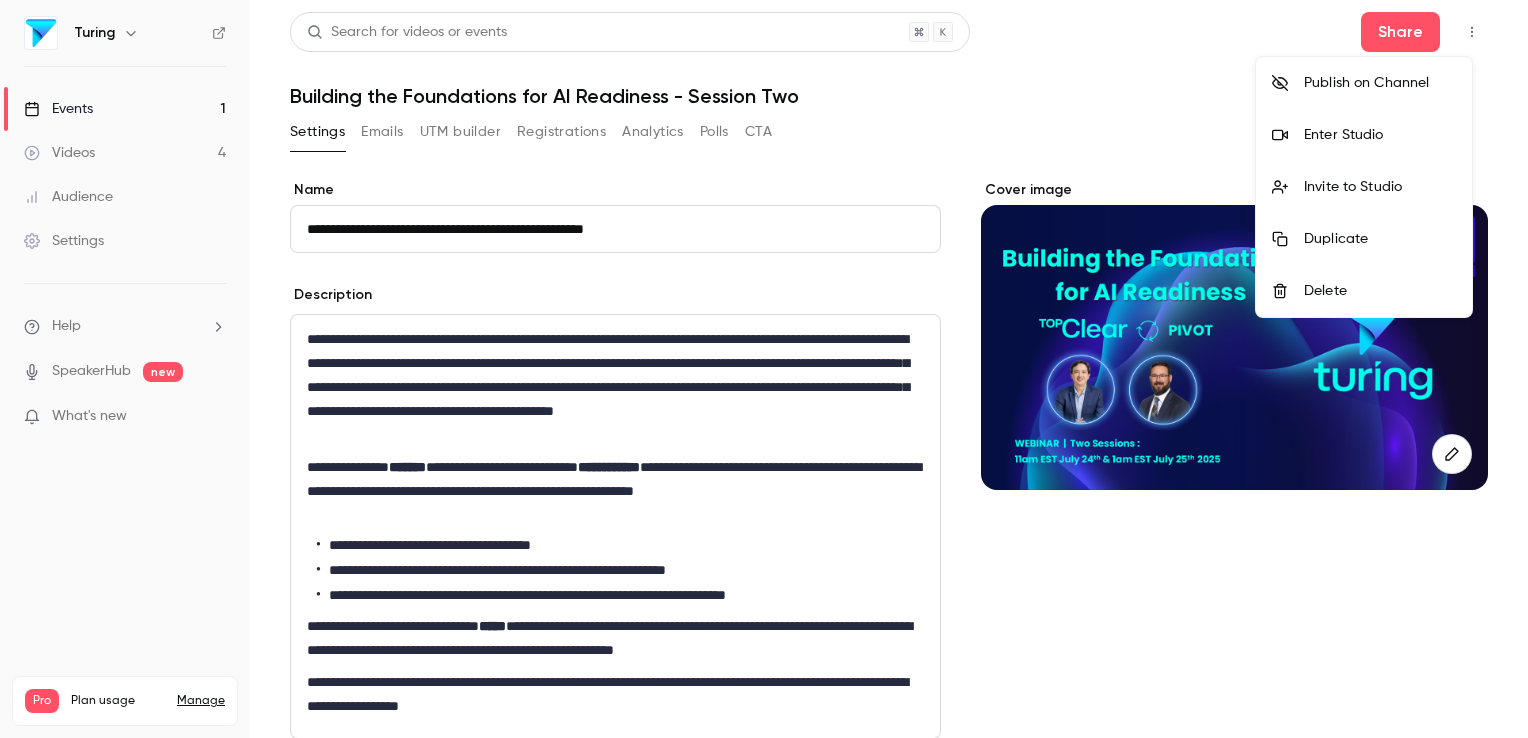 click at bounding box center [764, 369] 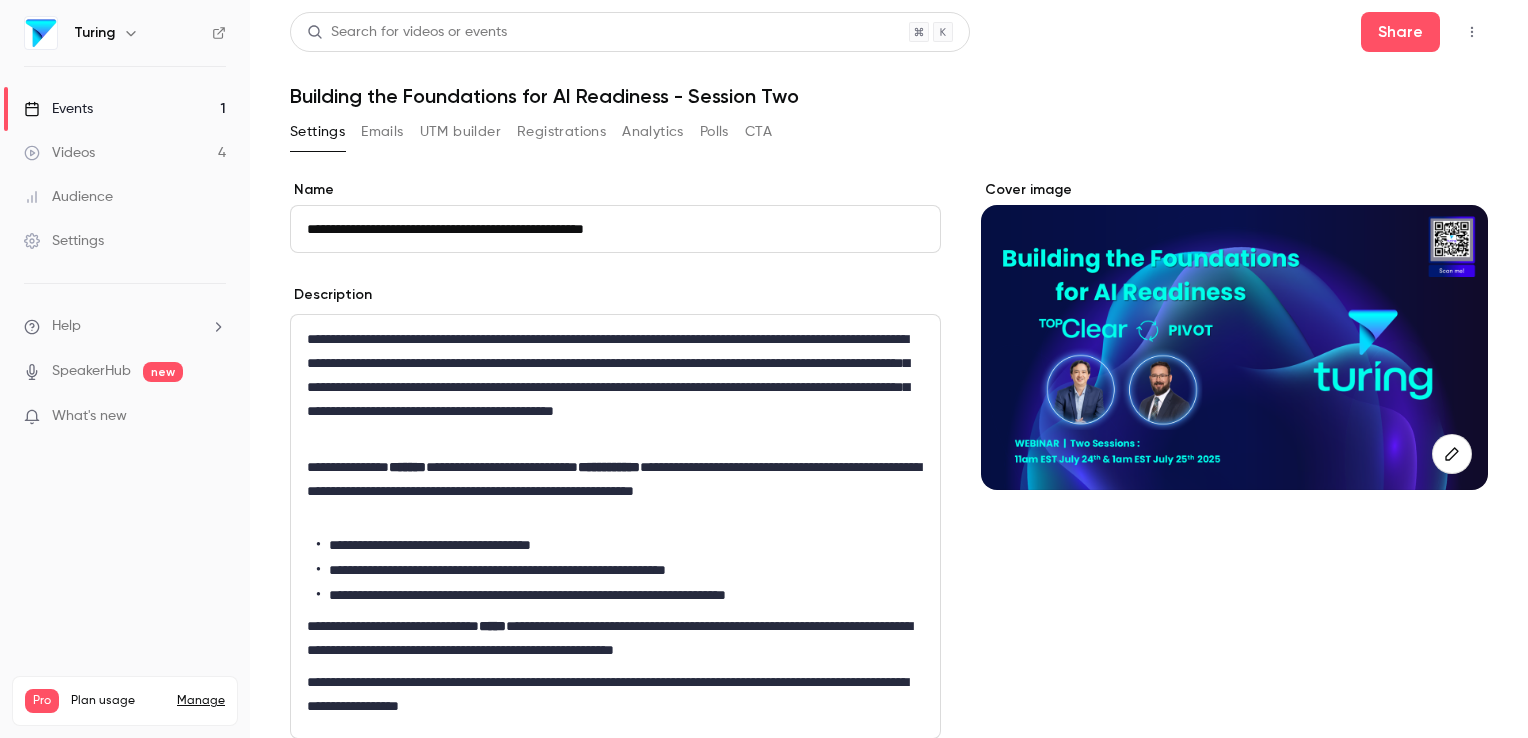 click on "Help" at bounding box center (66, 326) 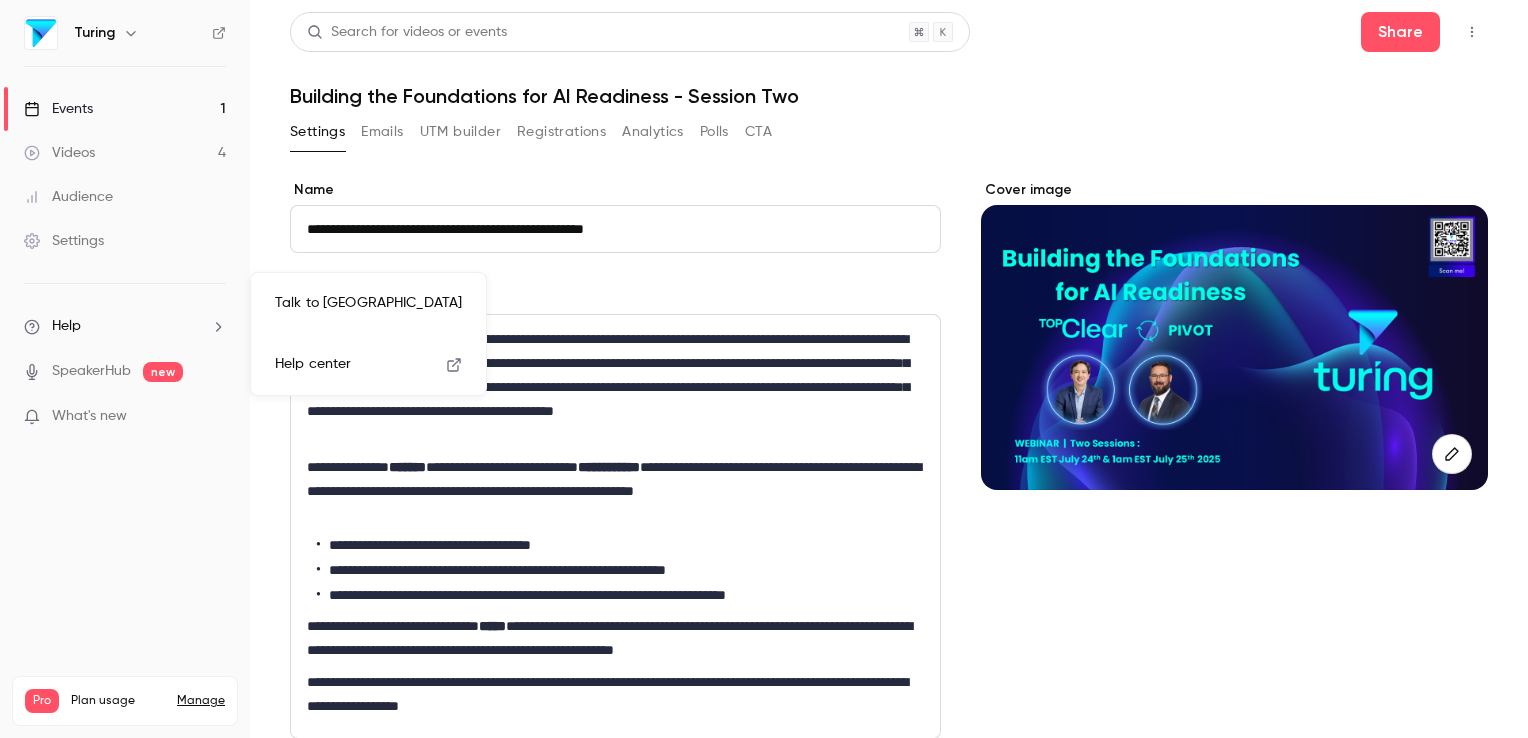 click on "Talk to [GEOGRAPHIC_DATA]" at bounding box center [368, 303] 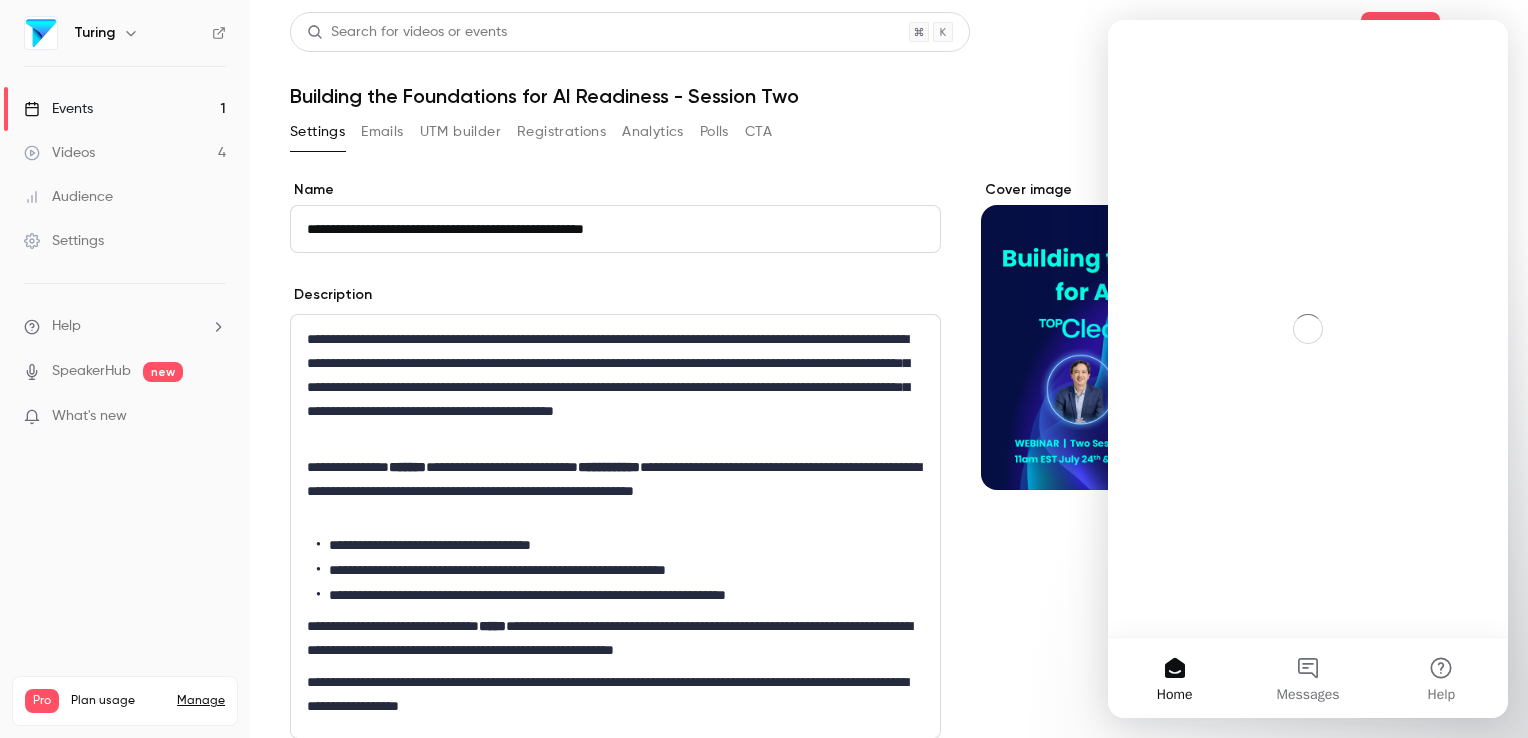 scroll, scrollTop: 0, scrollLeft: 0, axis: both 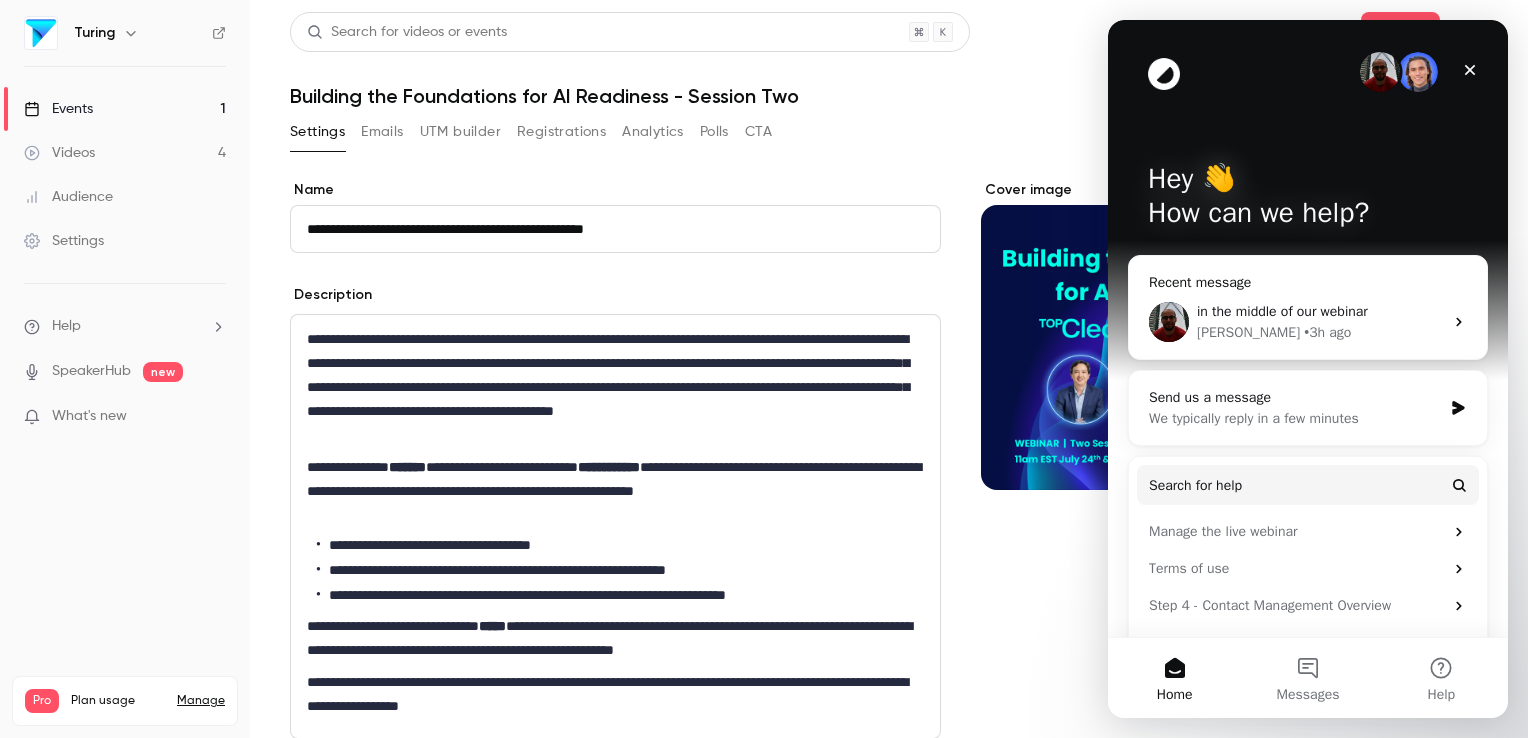 click on "•  3h ago" at bounding box center [1327, 332] 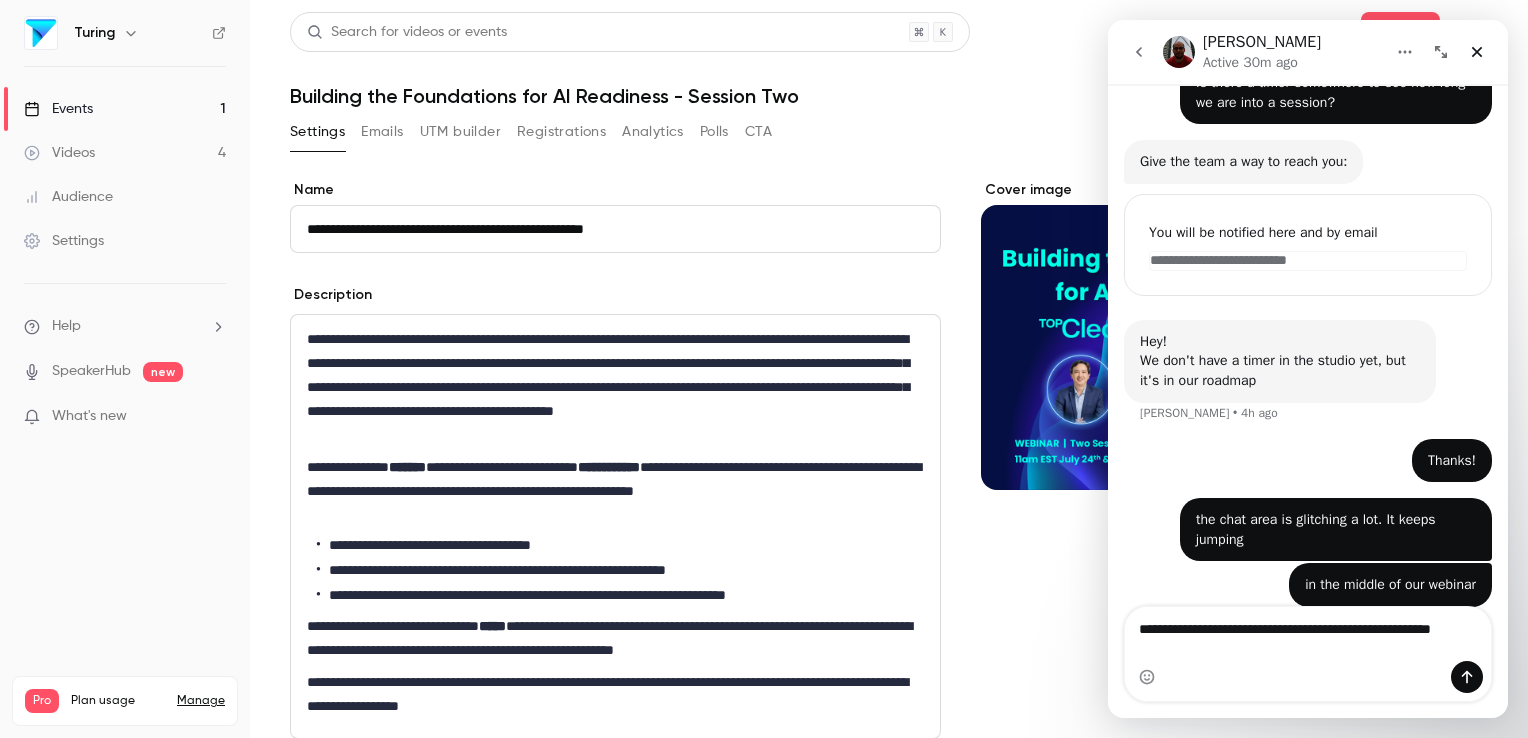 scroll, scrollTop: 105, scrollLeft: 0, axis: vertical 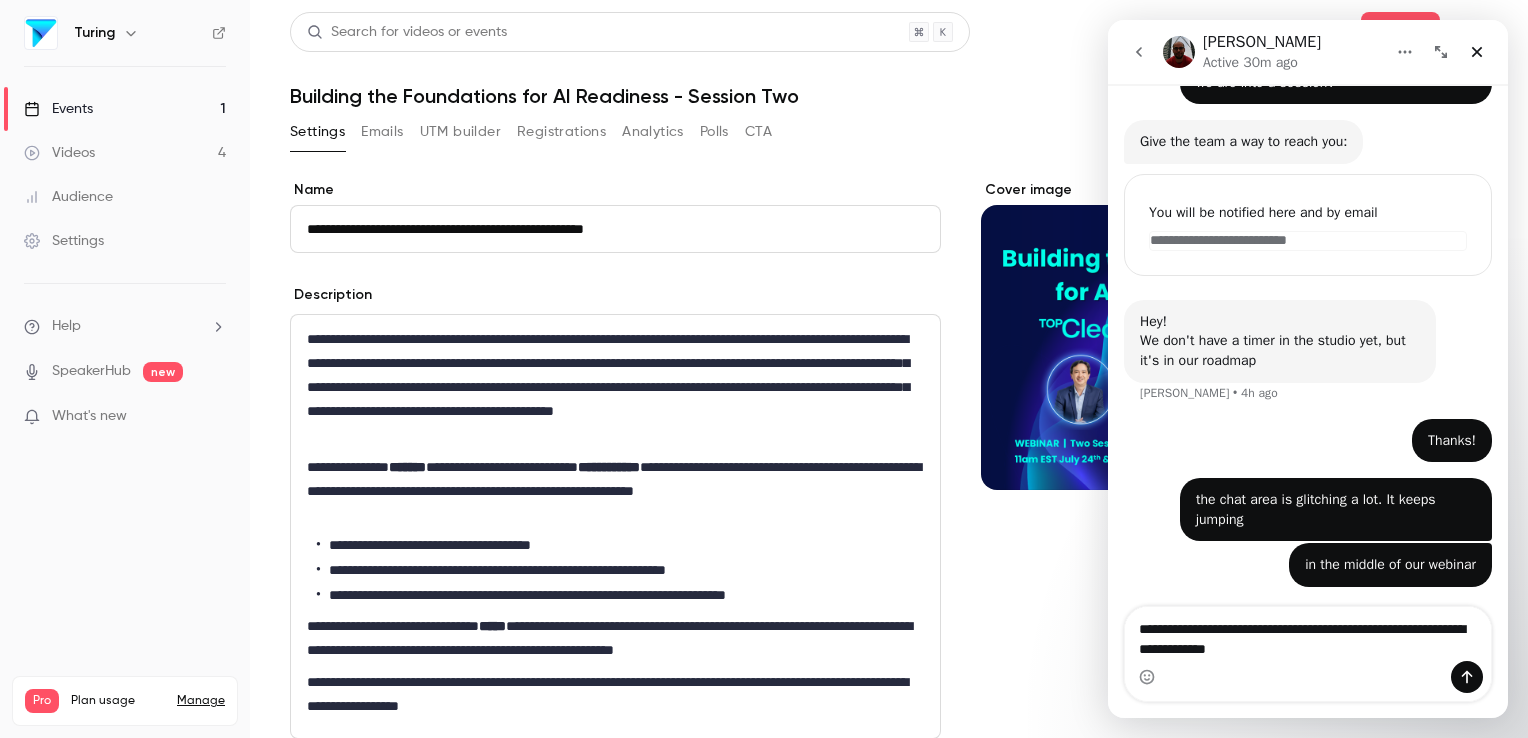 type on "**********" 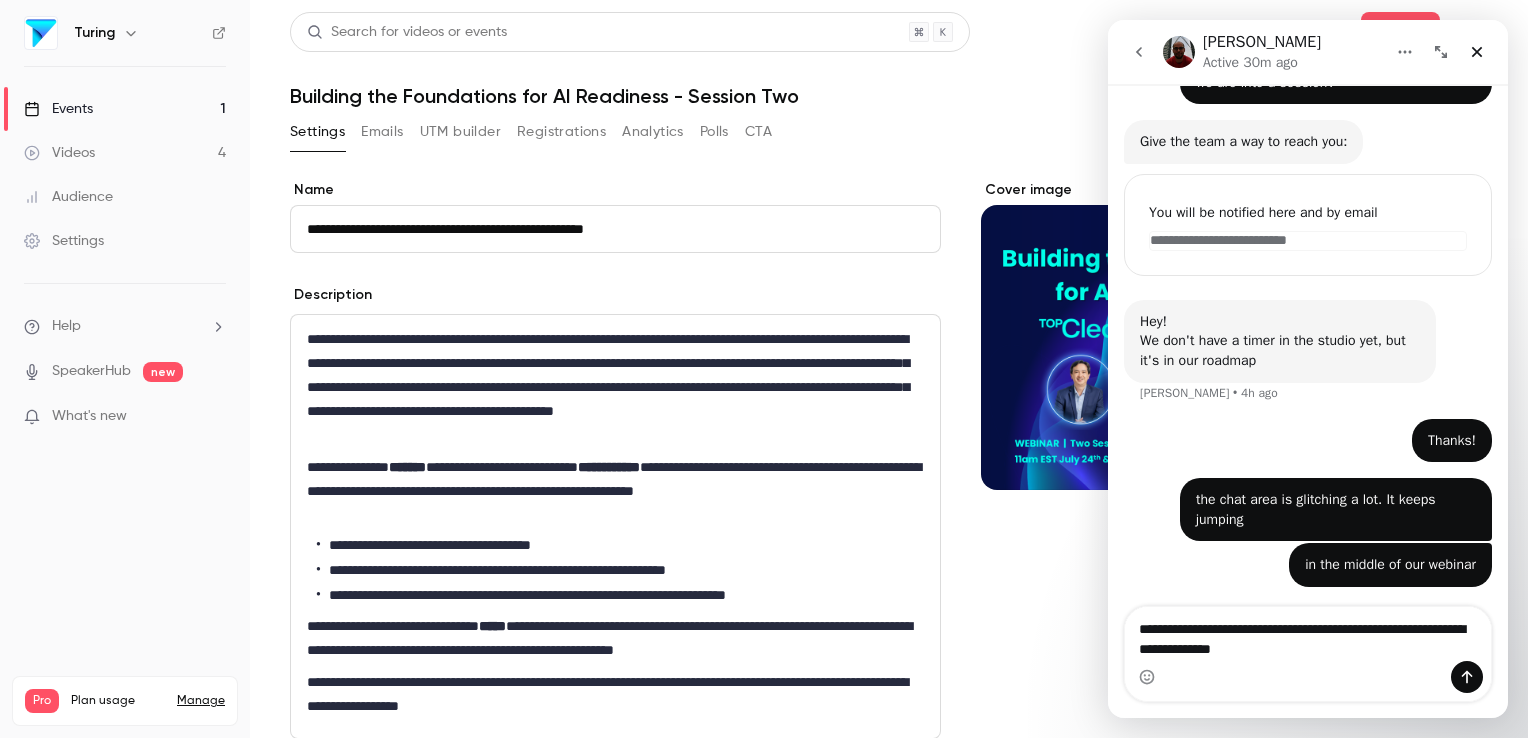 type 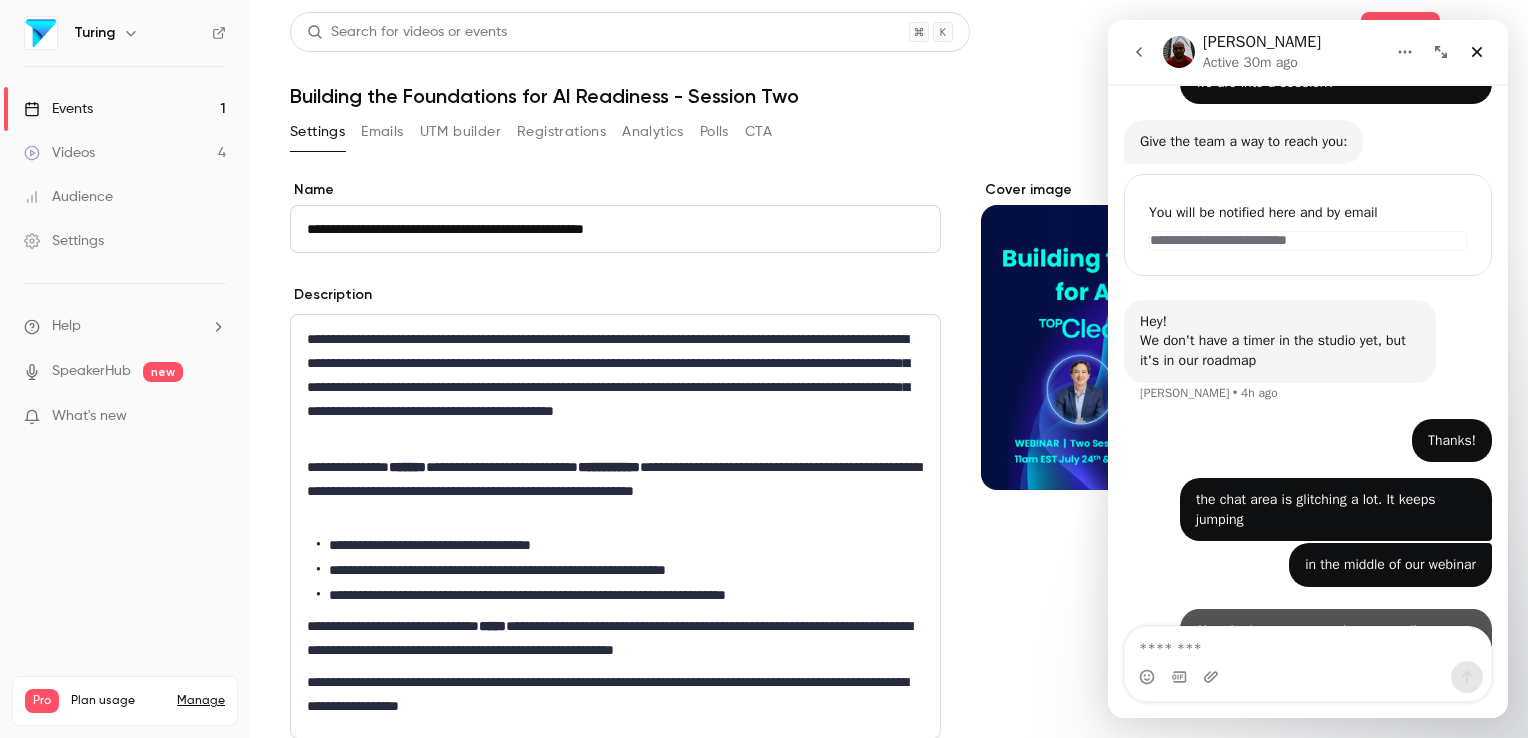 scroll, scrollTop: 164, scrollLeft: 0, axis: vertical 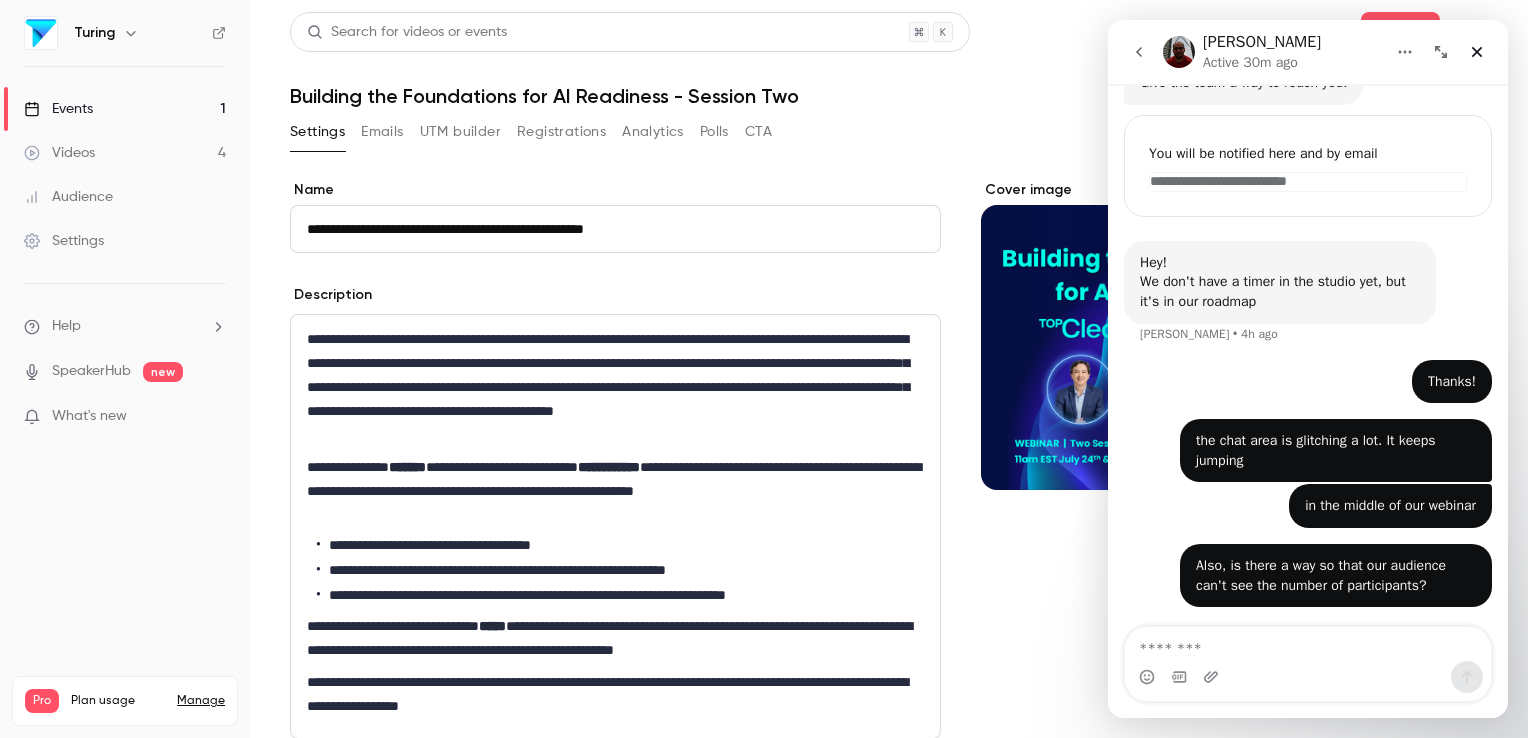 click 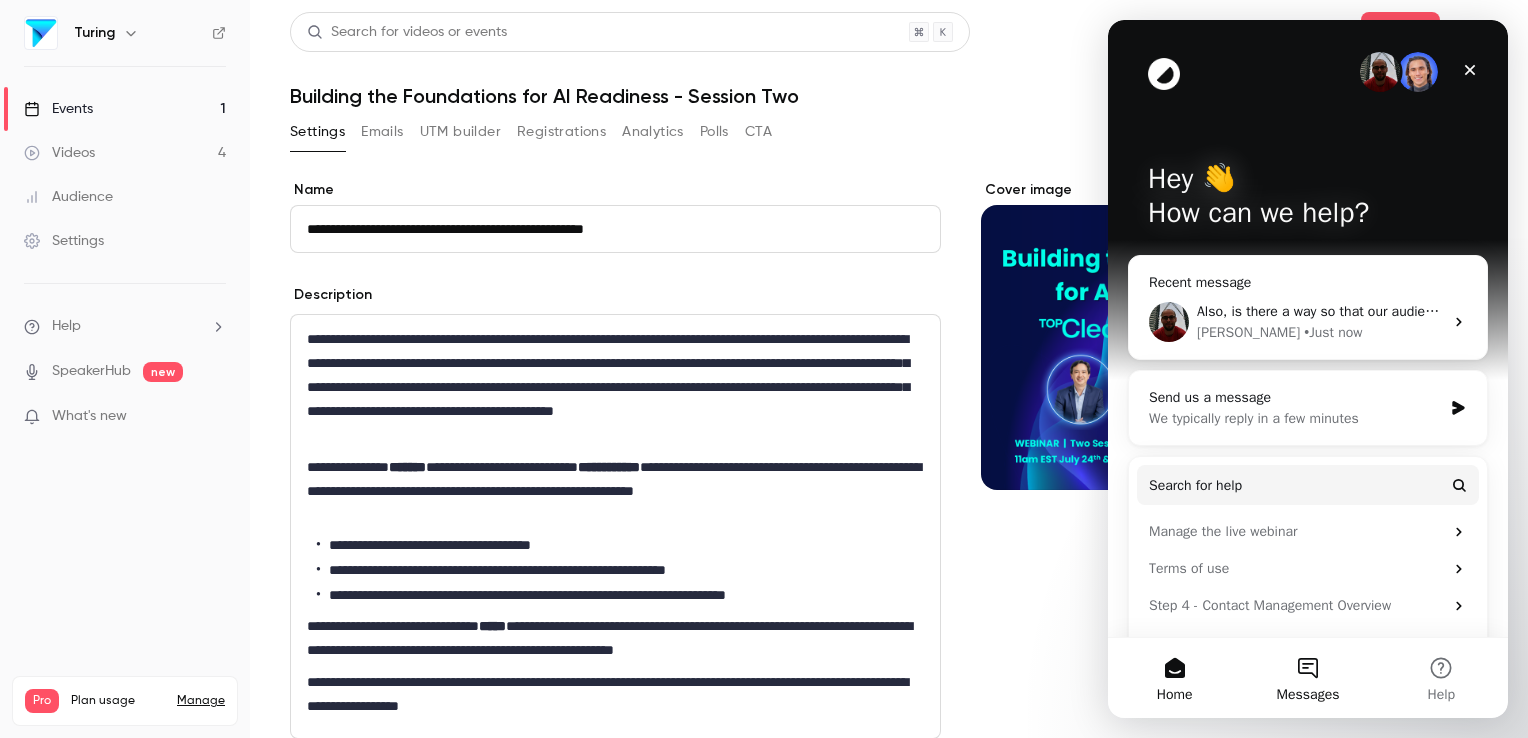 click on "Messages" at bounding box center [1307, 678] 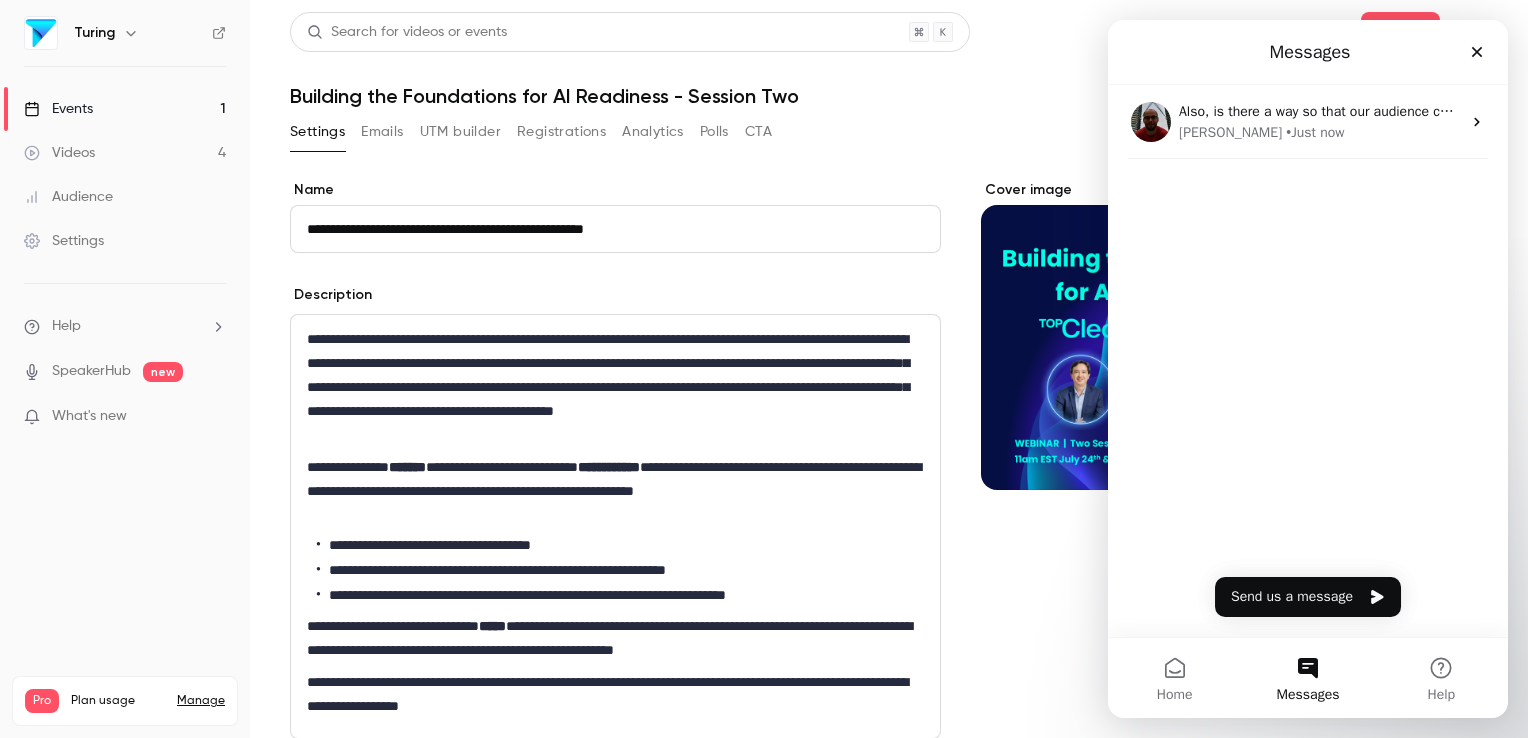 click on "Messages" at bounding box center (1307, 678) 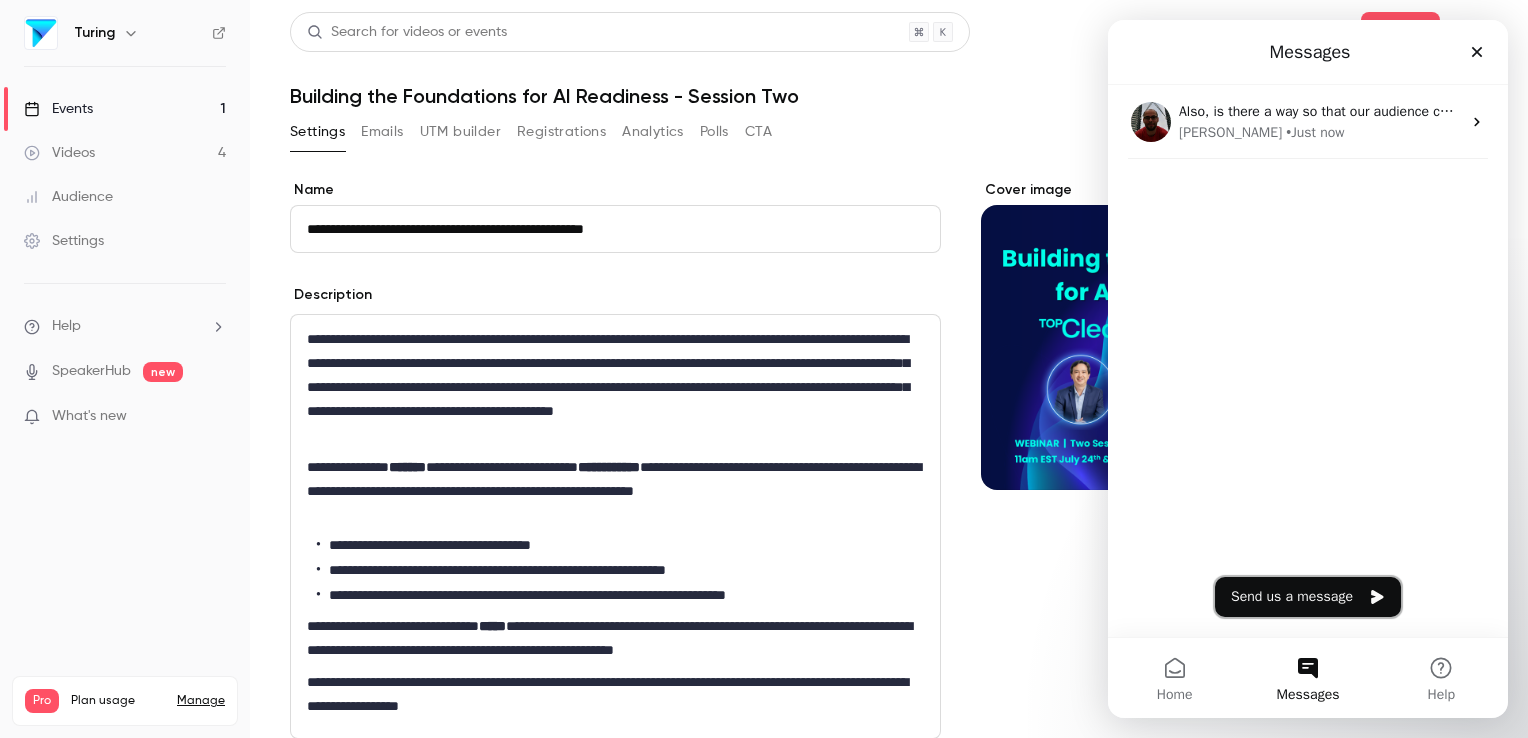 click on "Send us a message" at bounding box center [1308, 597] 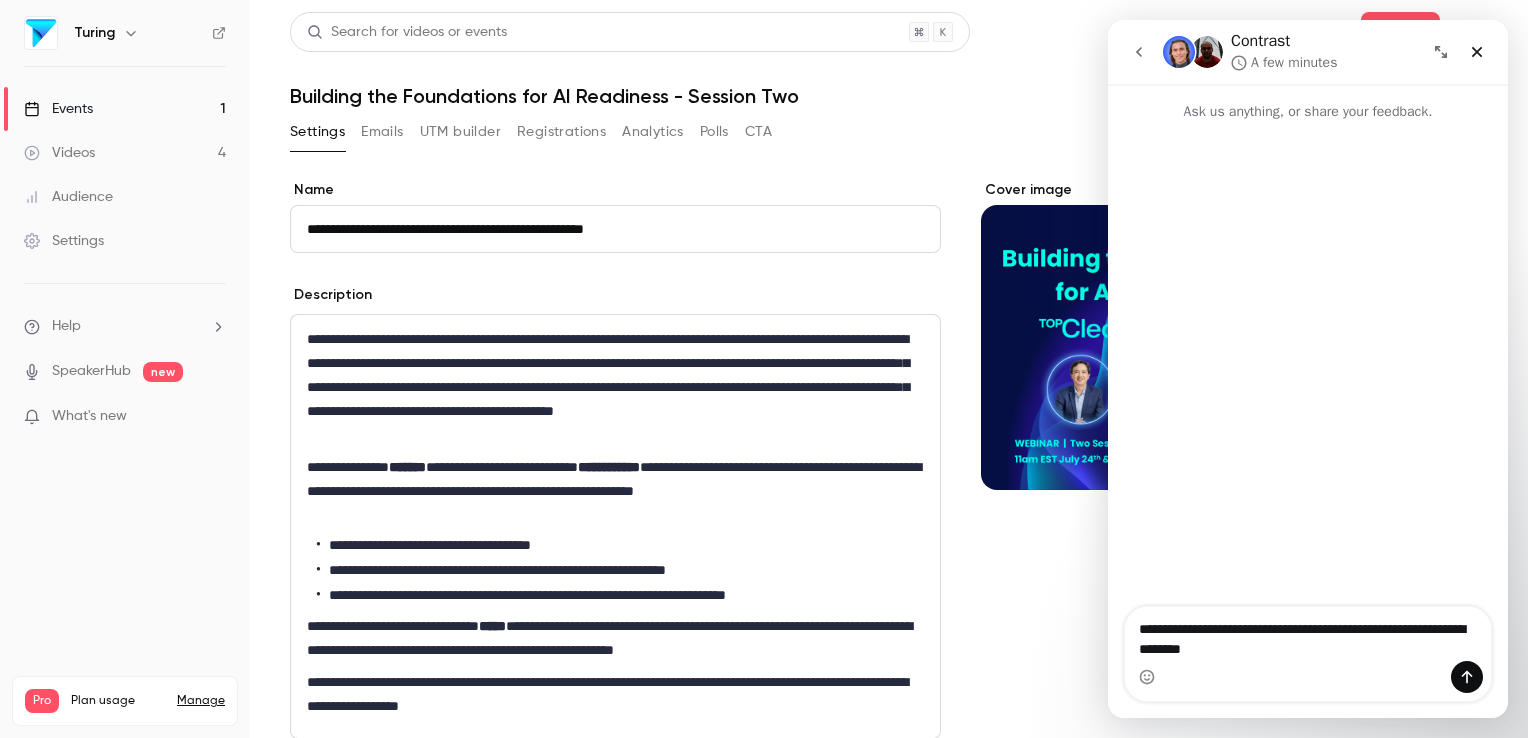 type on "**********" 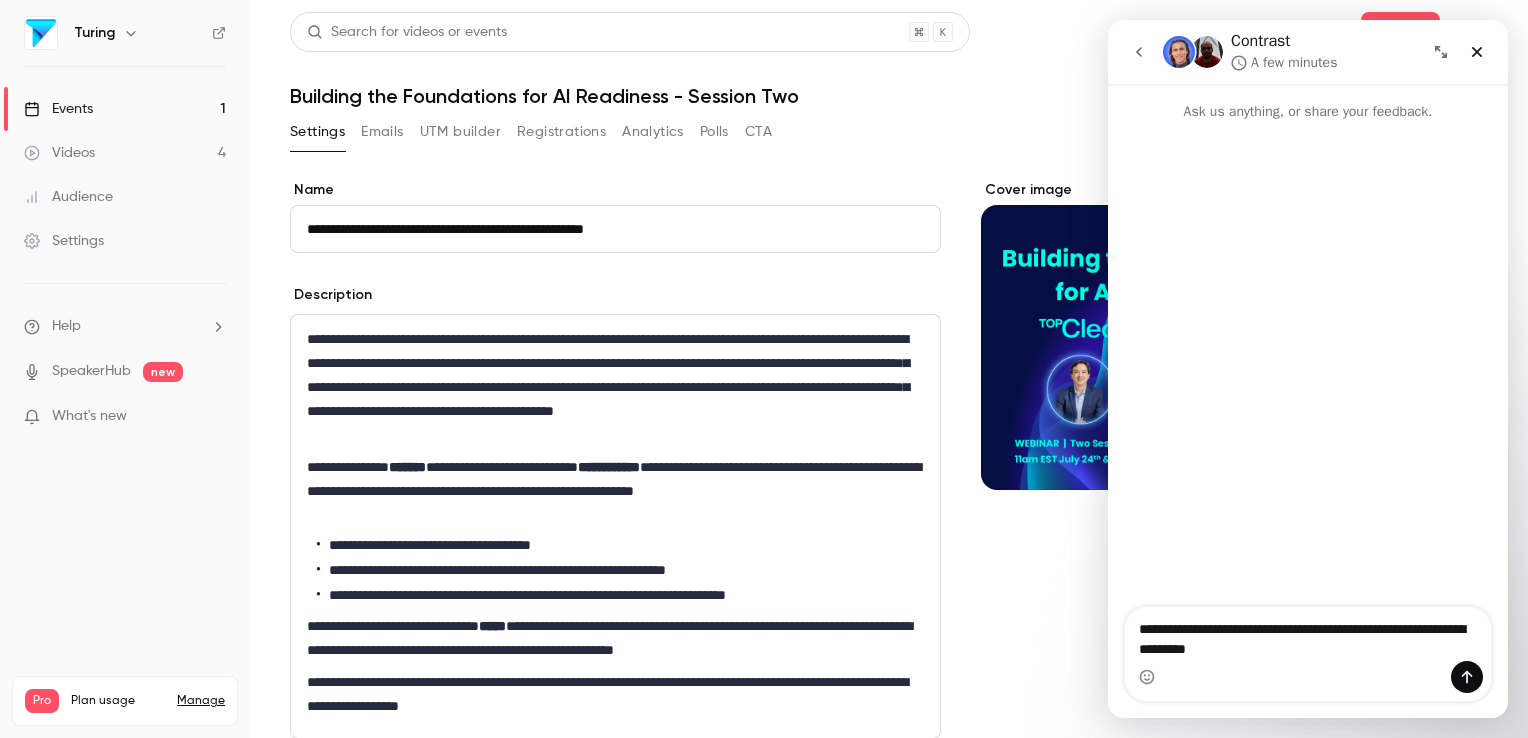 type 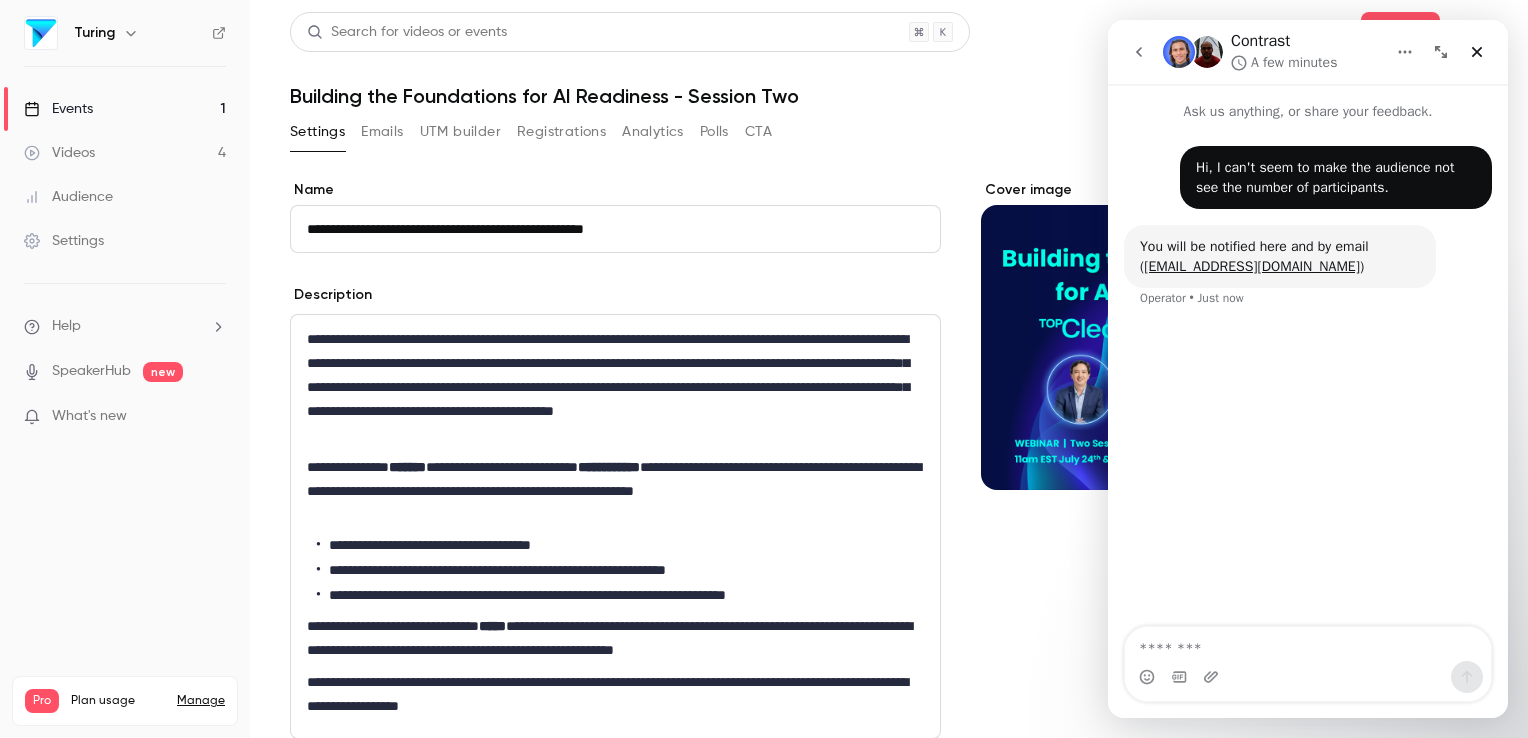 click on "Cover image" at bounding box center (1234, 1043) 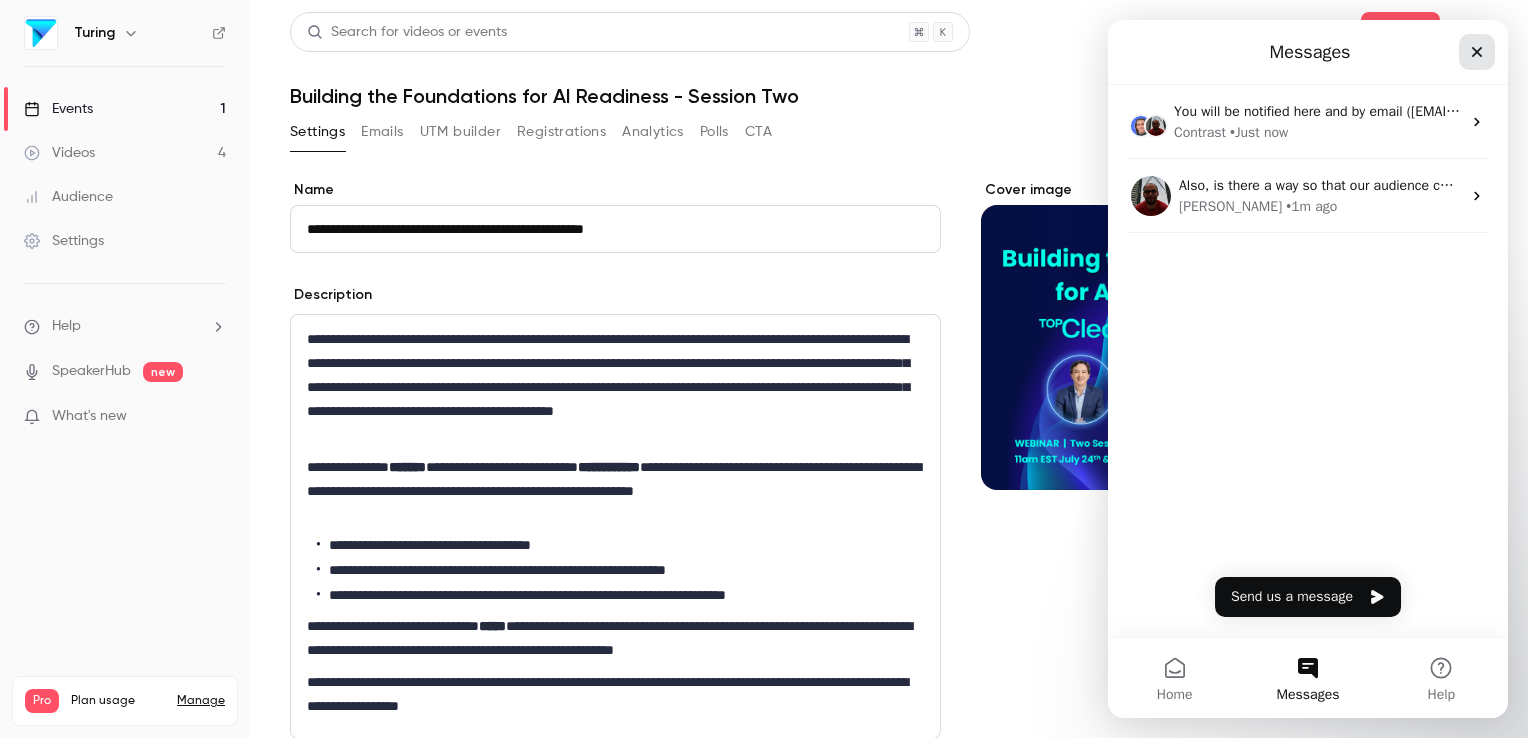 click 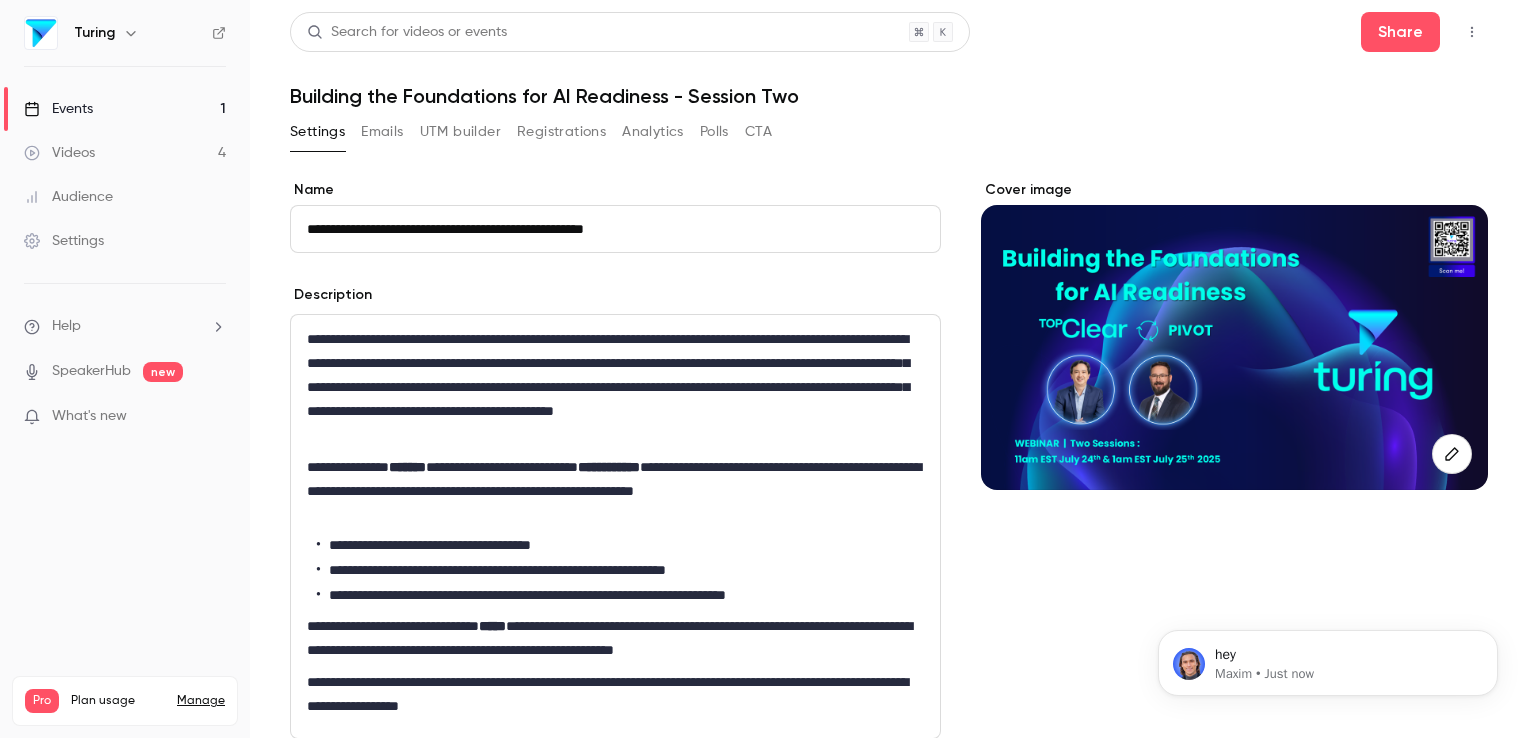 scroll, scrollTop: 0, scrollLeft: 0, axis: both 